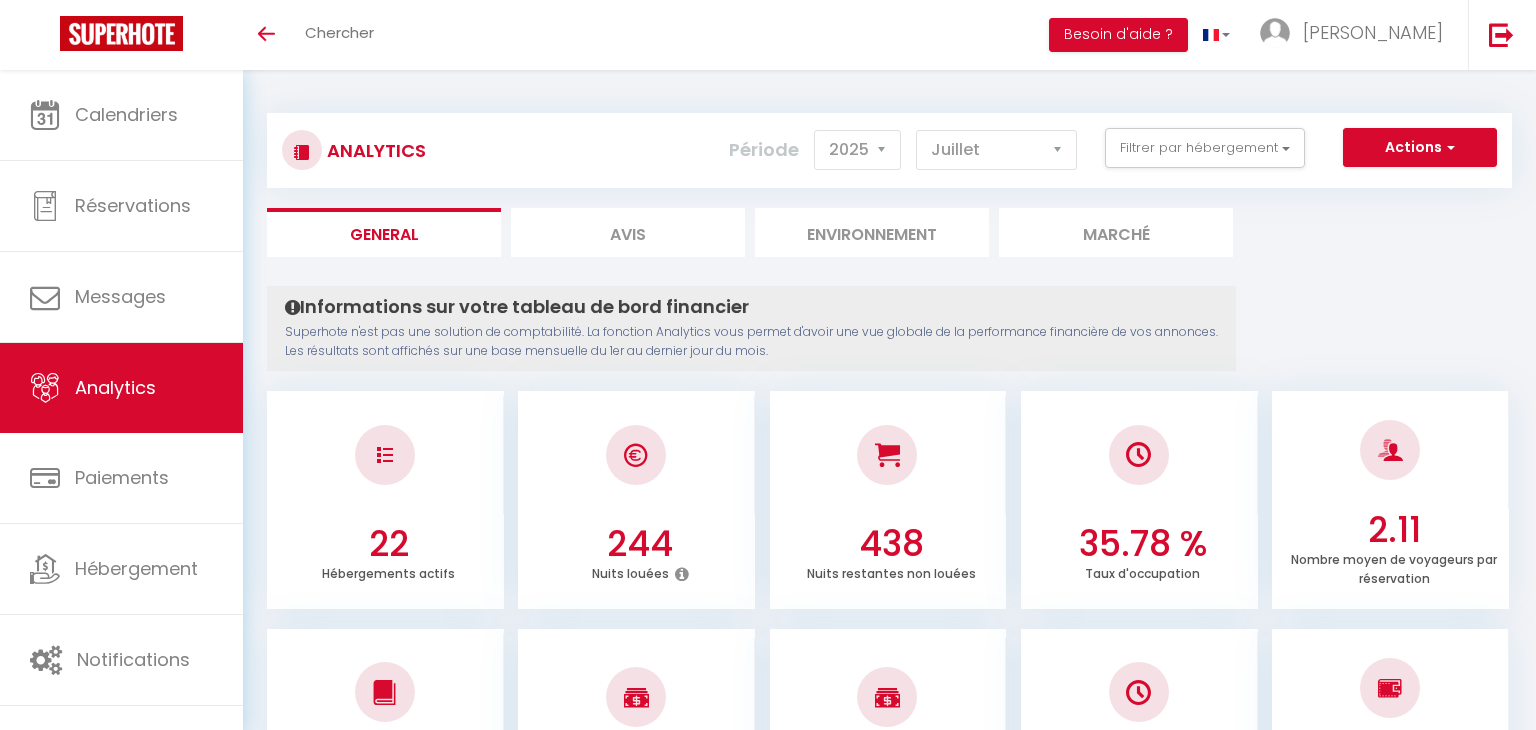 select on "2025" 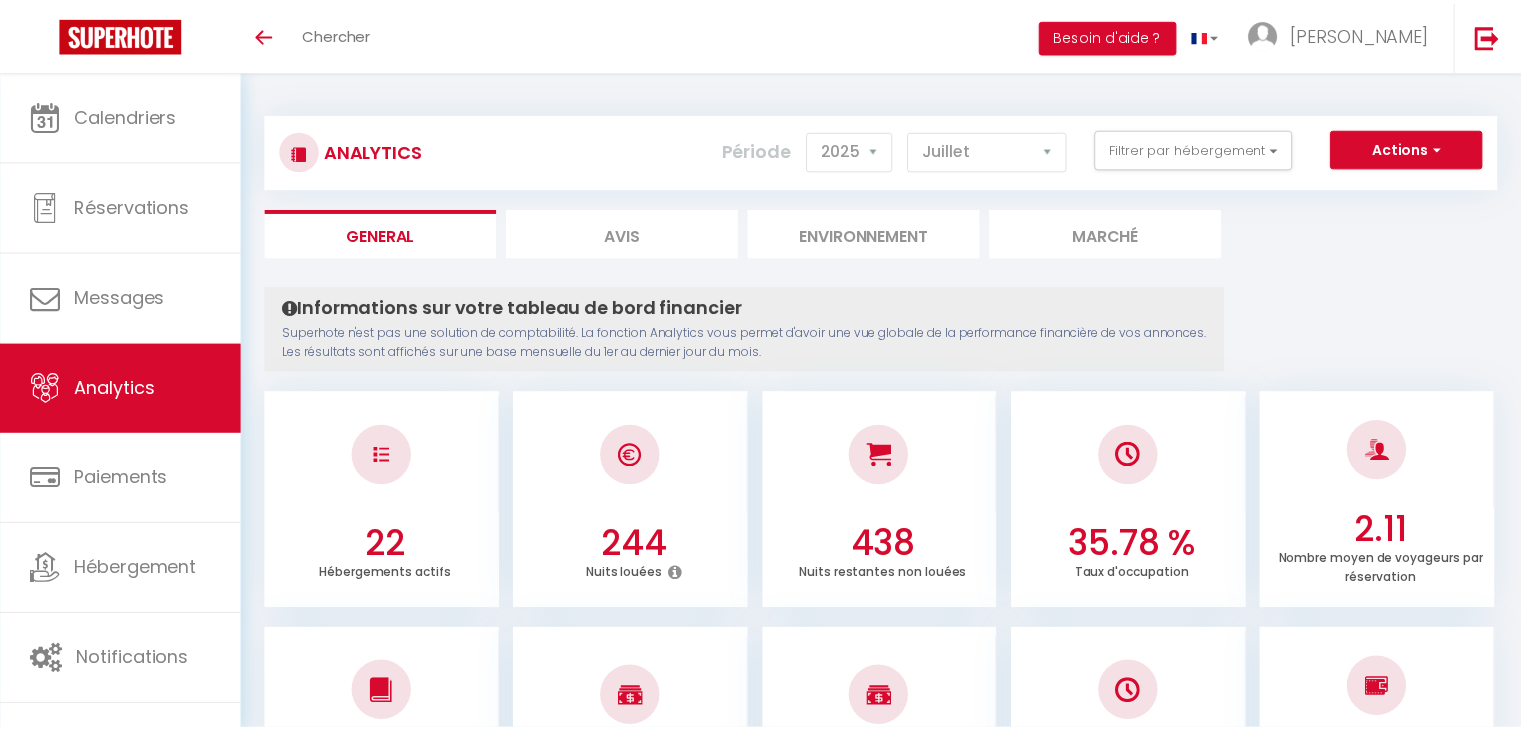 scroll, scrollTop: 0, scrollLeft: 0, axis: both 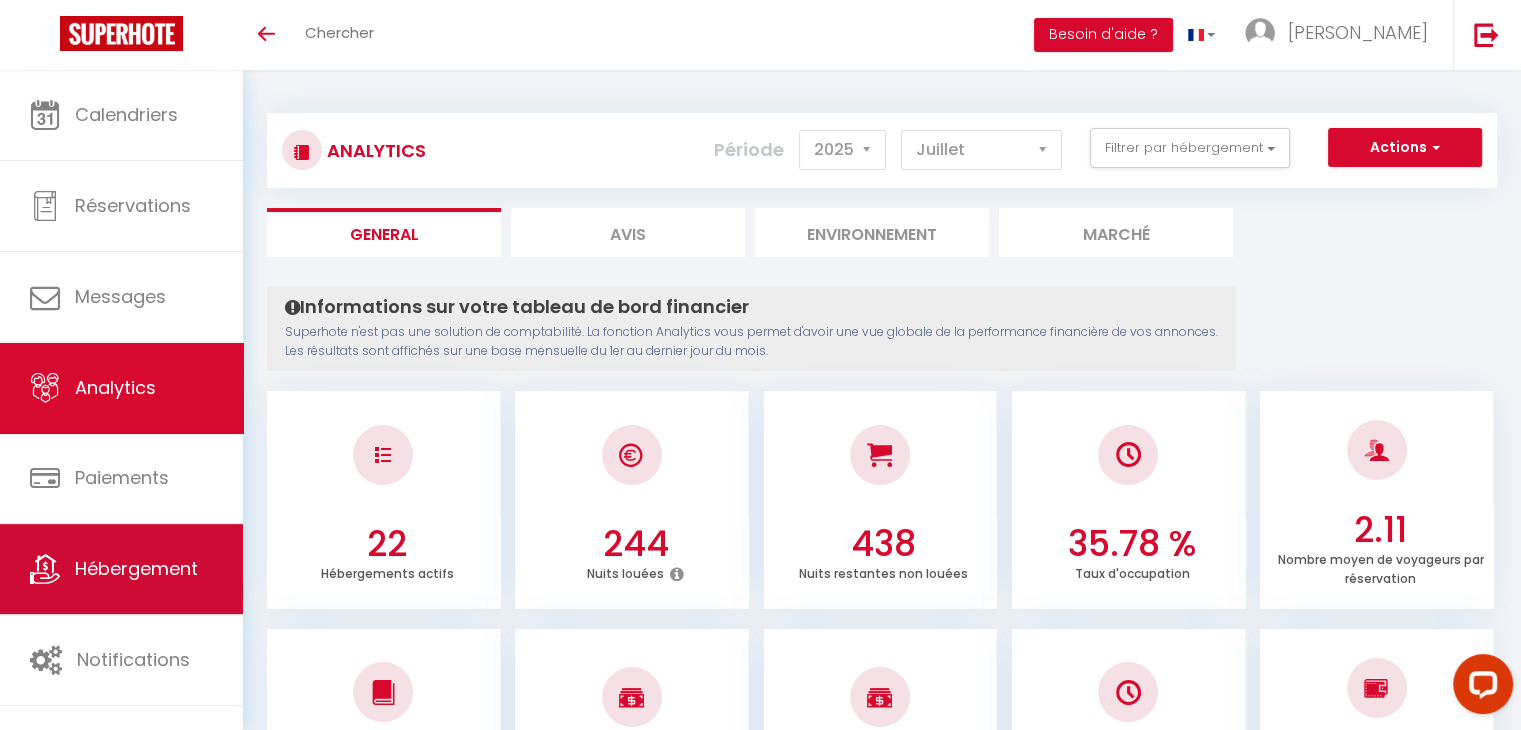 click on "Hébergement" at bounding box center [136, 568] 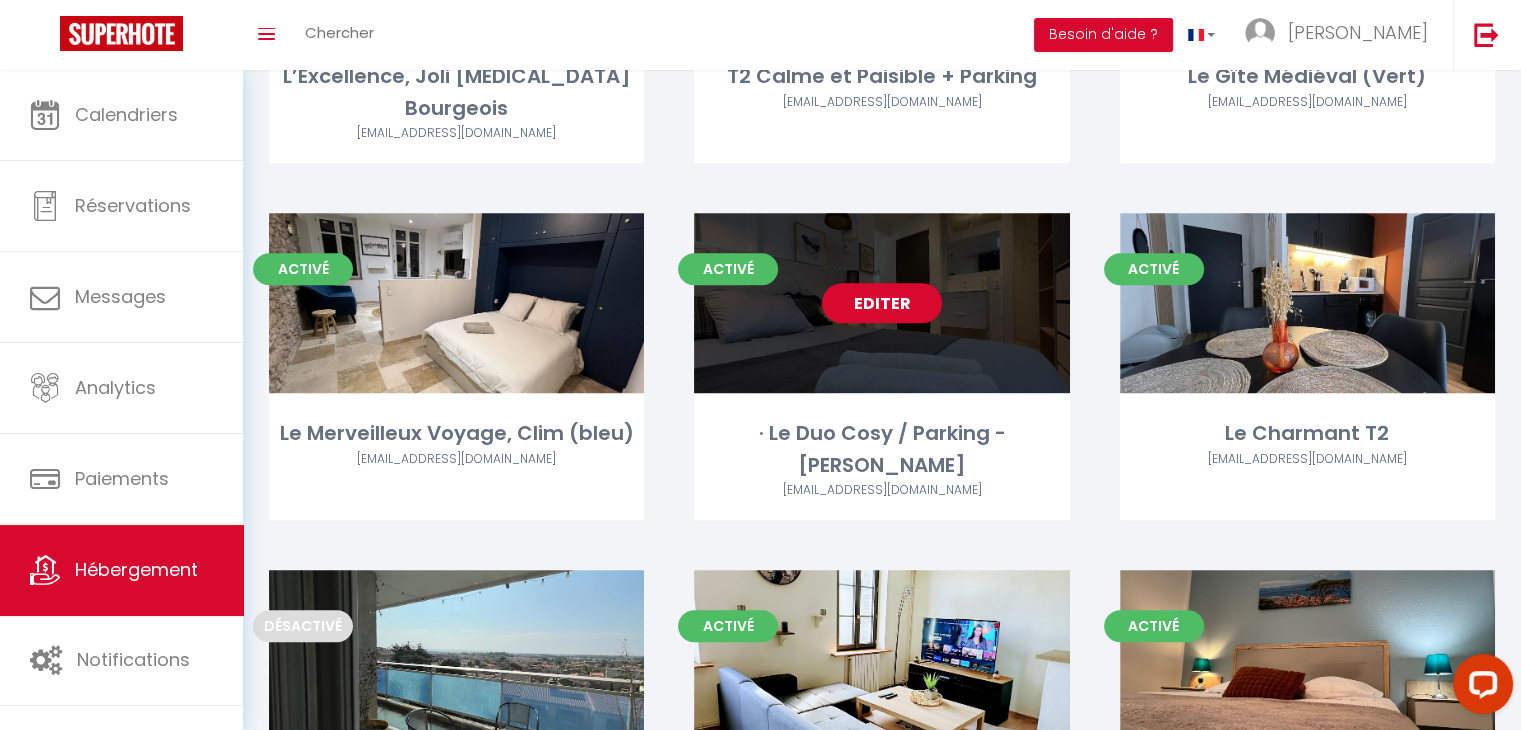 scroll, scrollTop: 1700, scrollLeft: 0, axis: vertical 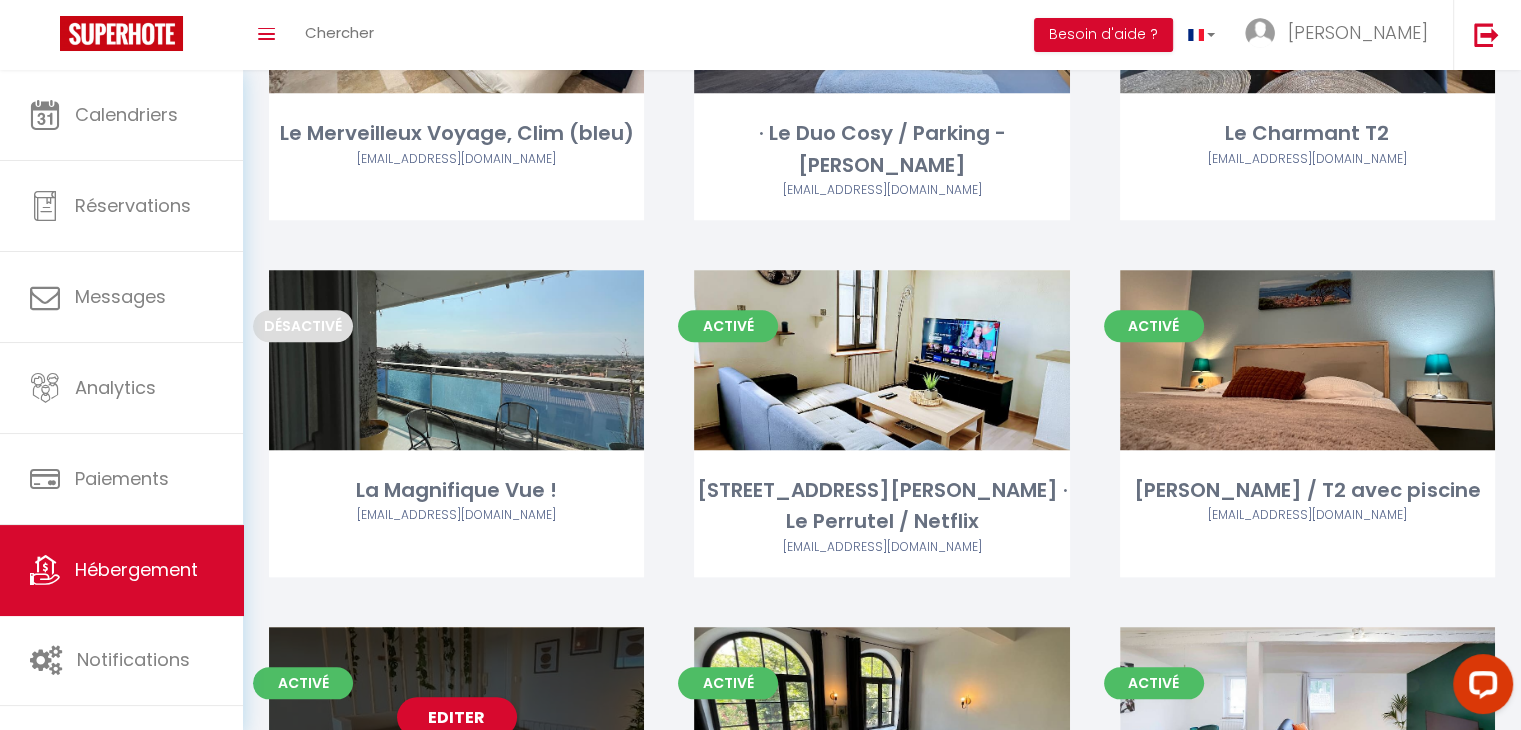 click on "Editer" at bounding box center [456, 717] 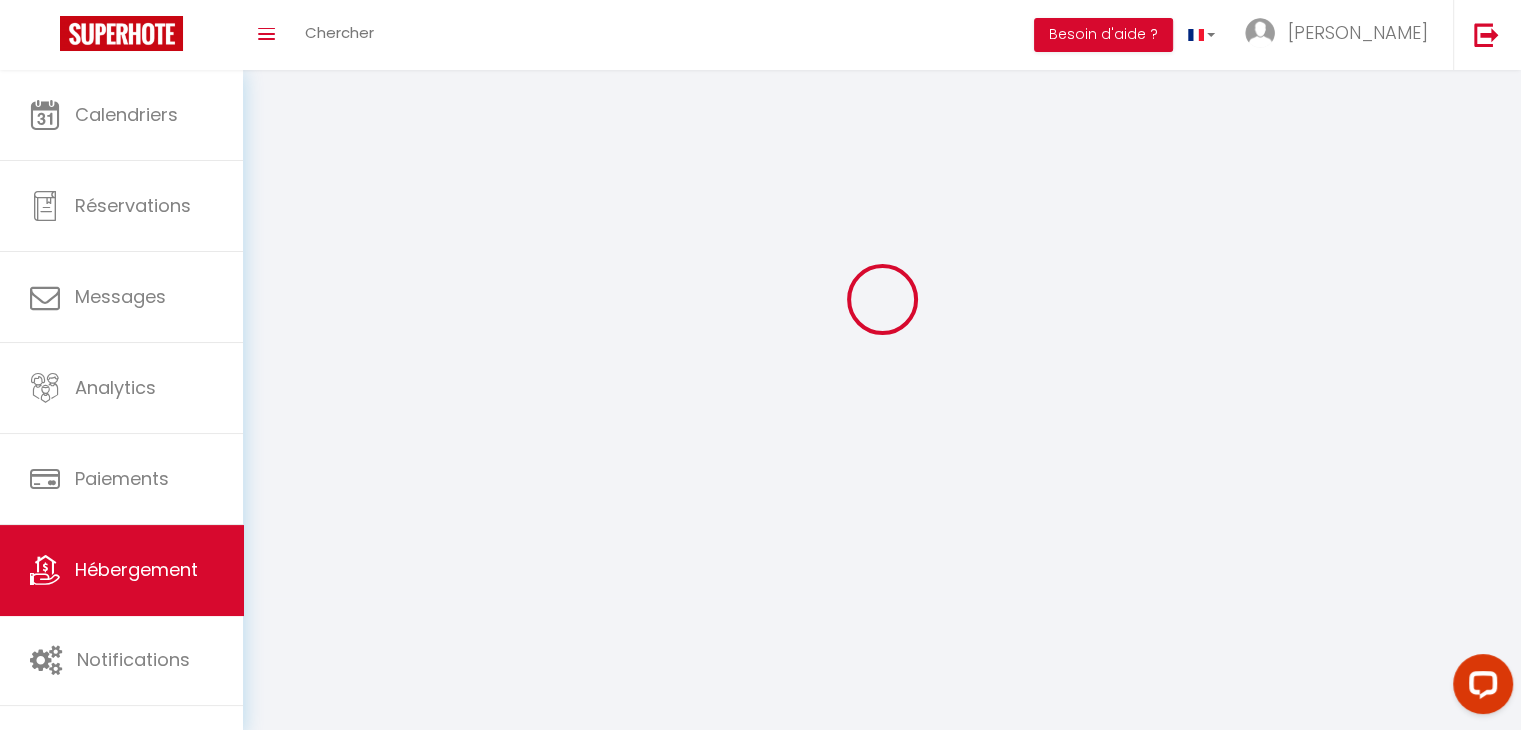 scroll, scrollTop: 0, scrollLeft: 0, axis: both 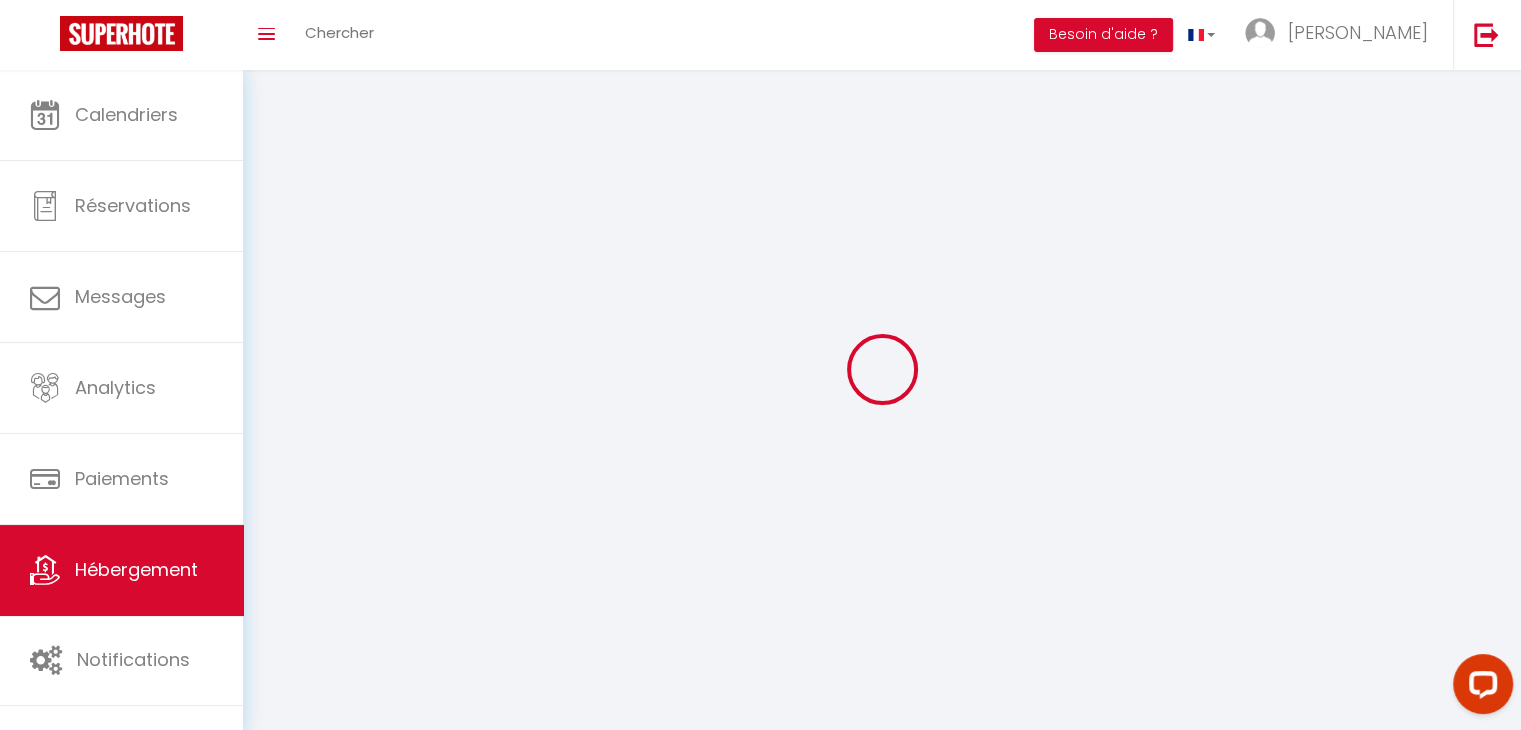 select on "+ 100 %" 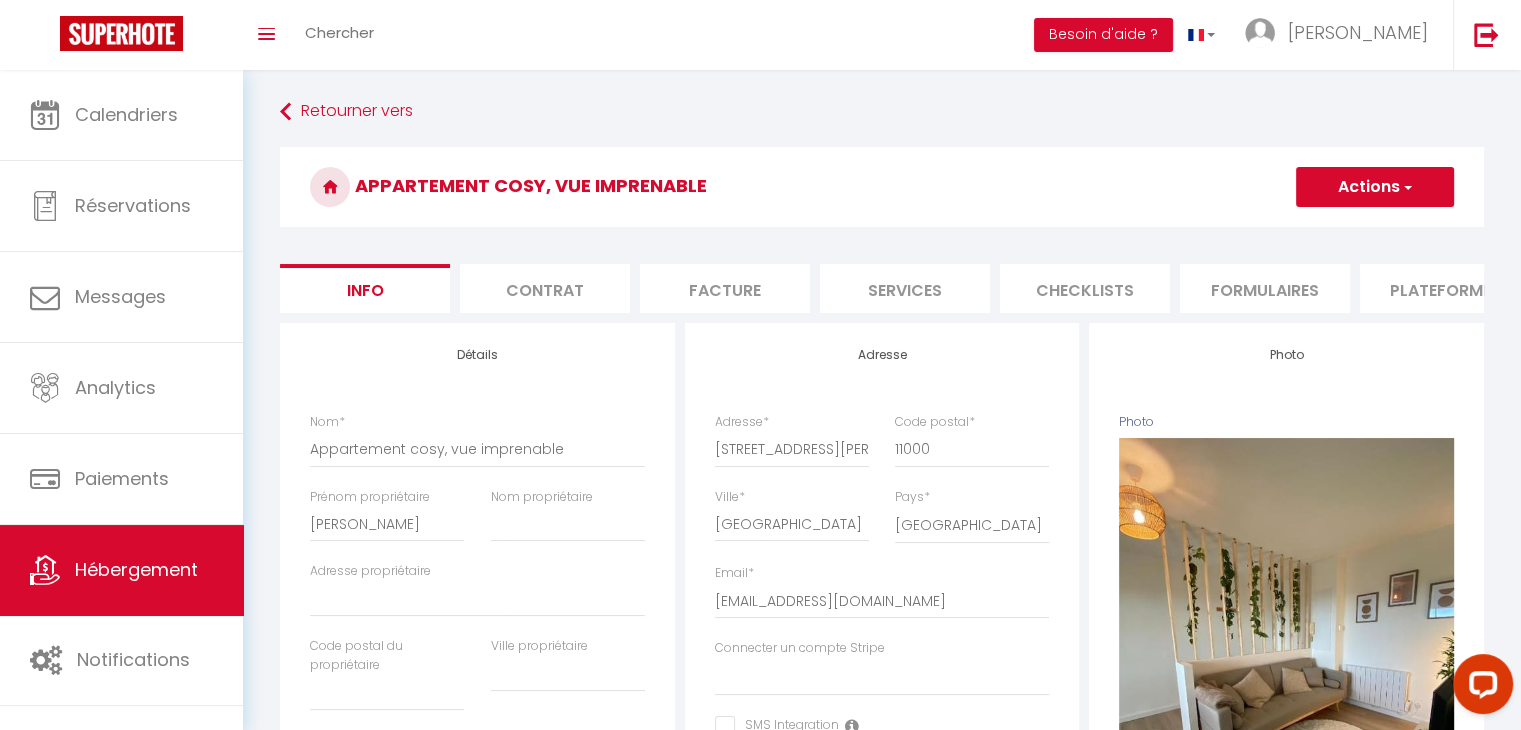 select 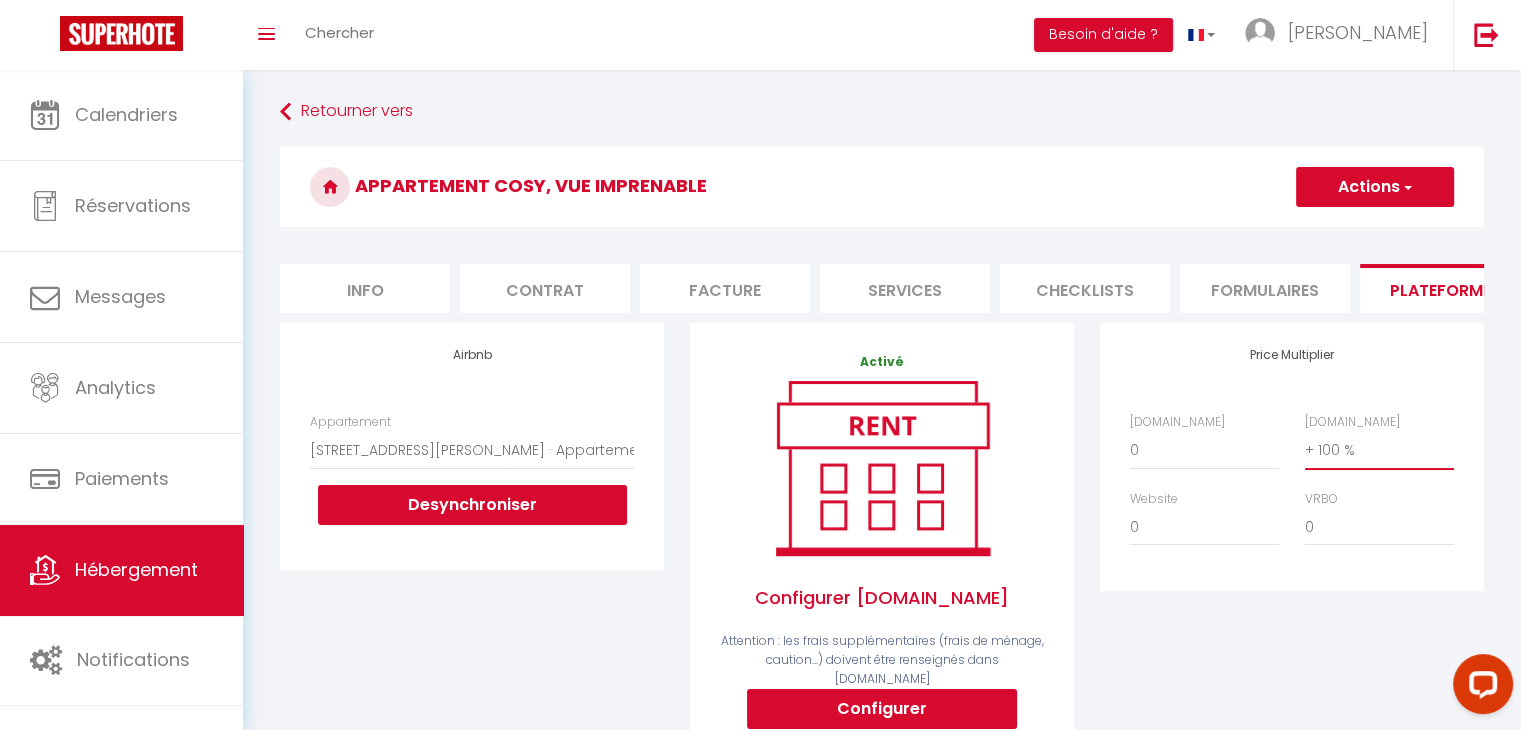 click on "0
+ 1 %
+ 2 %
+ 3 %
+ 4 %
+ 5 %
+ 6 %
+ 7 %
+ 8 %
+ 9 %" at bounding box center [1379, 450] 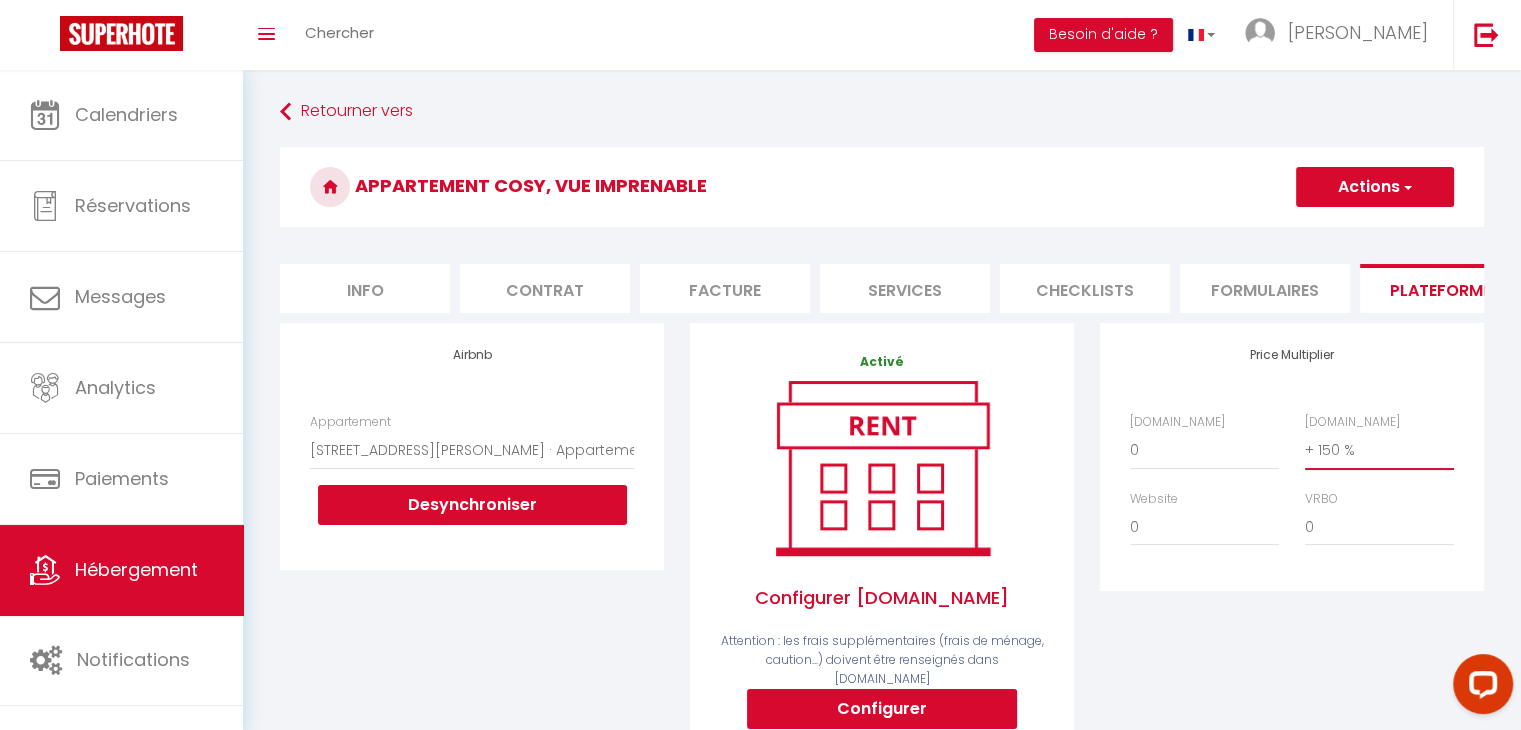 click on "0
+ 1 %
+ 2 %
+ 3 %
+ 4 %
+ 5 %
+ 6 %
+ 7 %
+ 8 %
+ 9 %" at bounding box center [1379, 450] 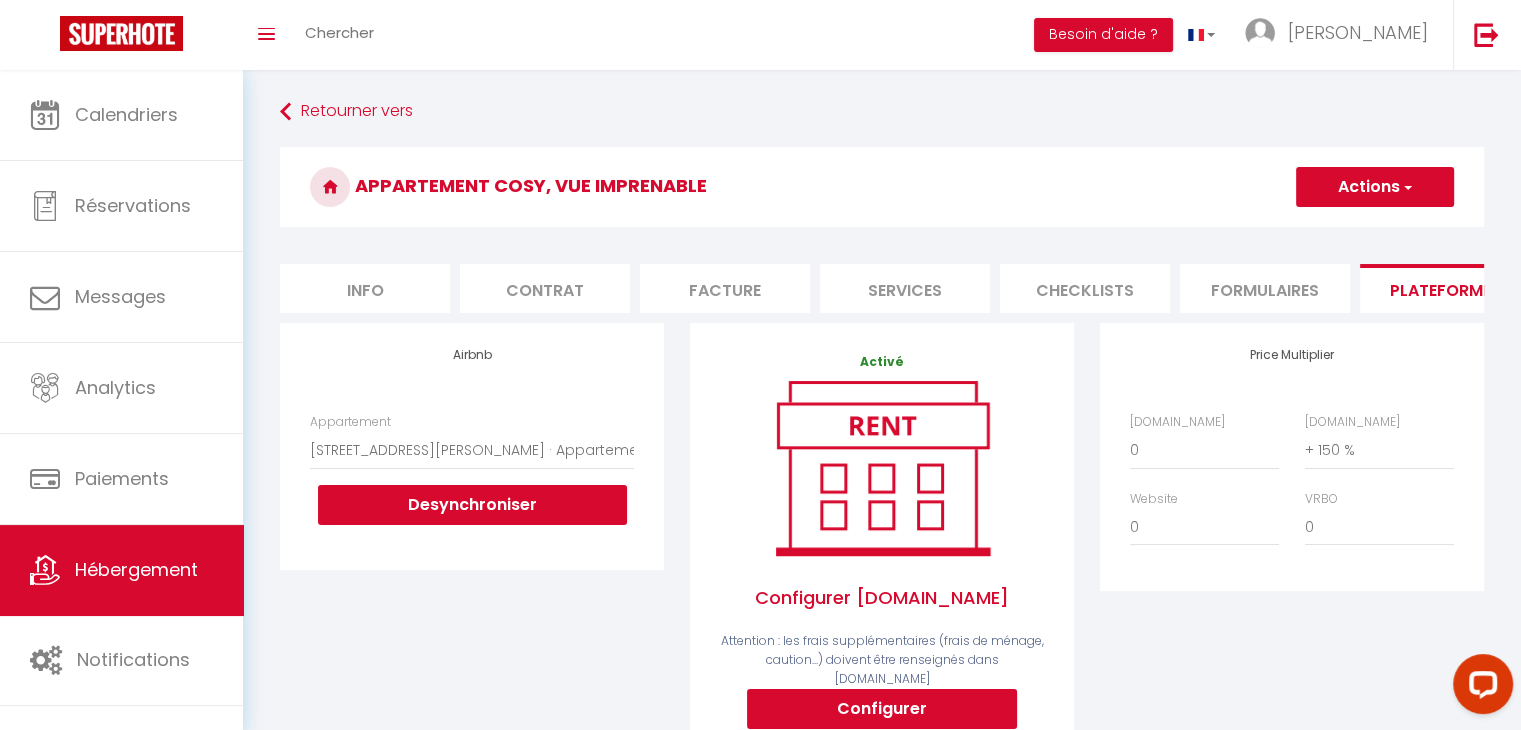click on "Actions" at bounding box center (1375, 187) 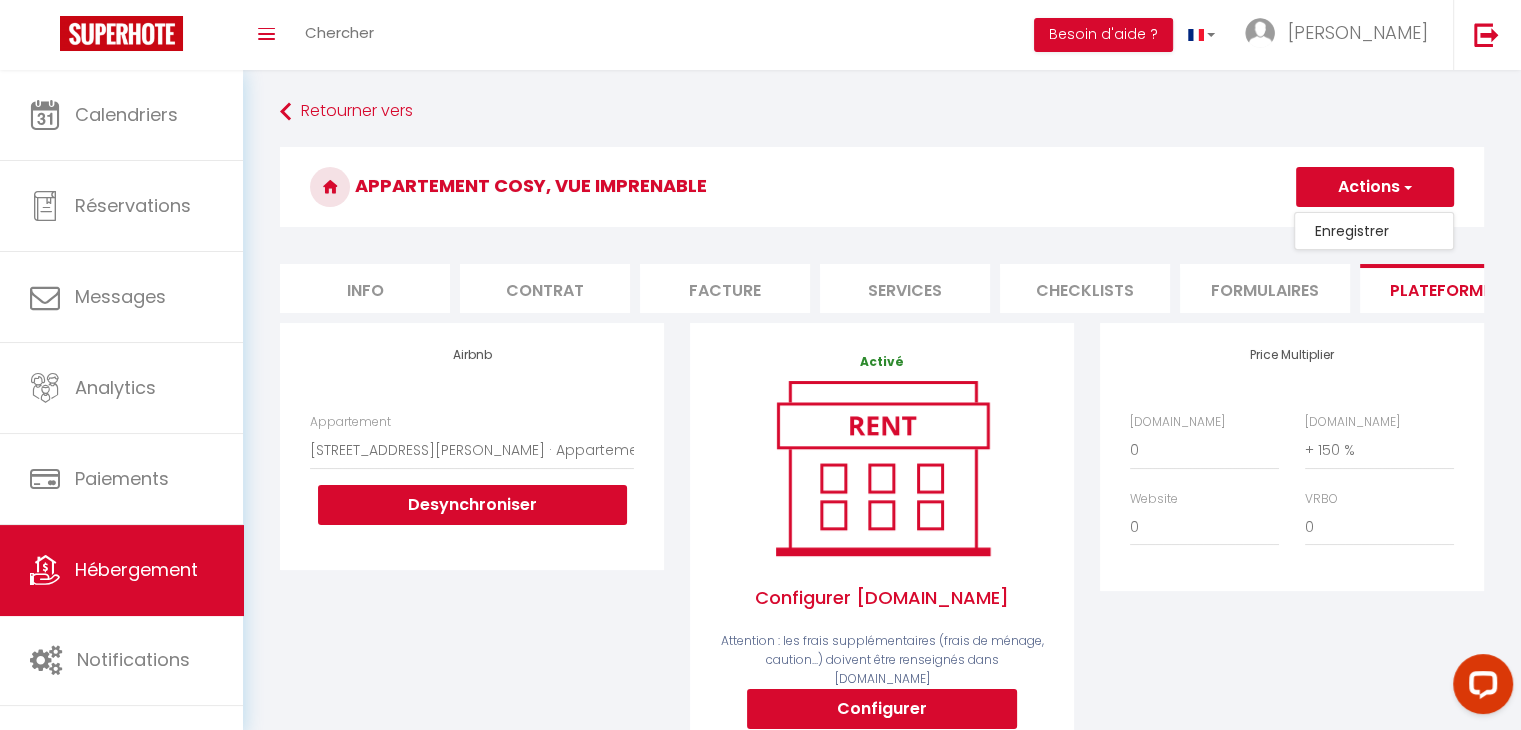 click on "Enregistrer" at bounding box center [1374, 231] 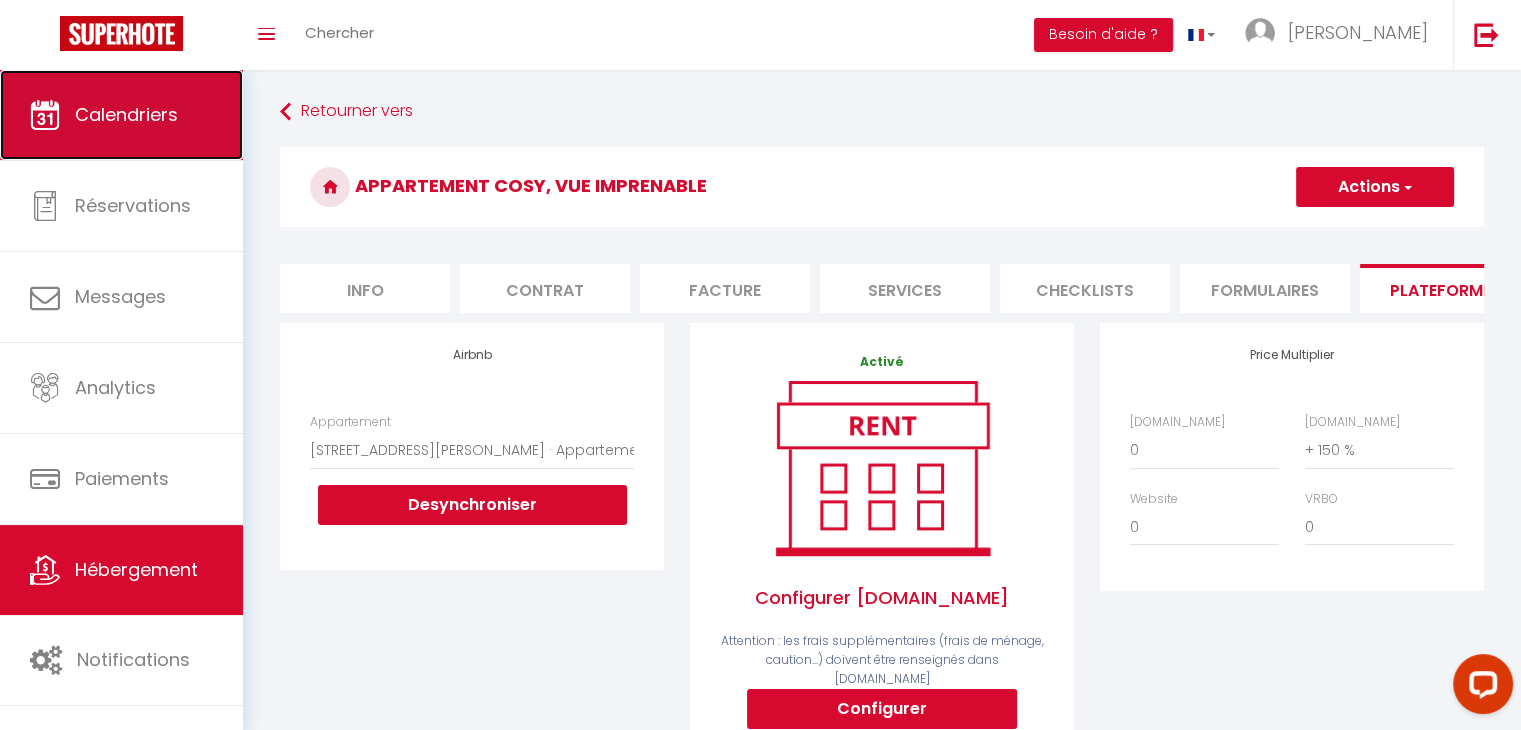 click on "Calendriers" at bounding box center (121, 115) 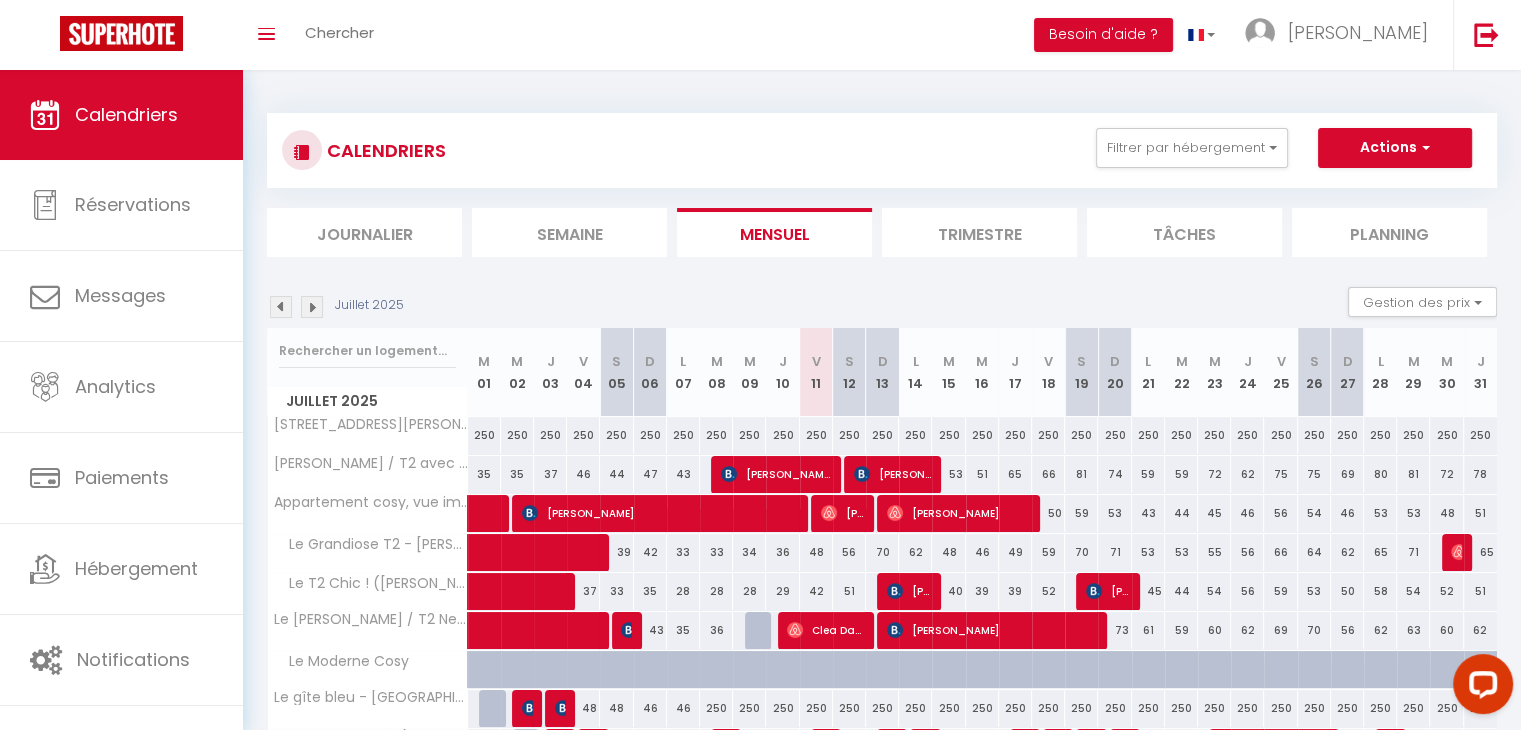 click on "40" at bounding box center [948, 591] 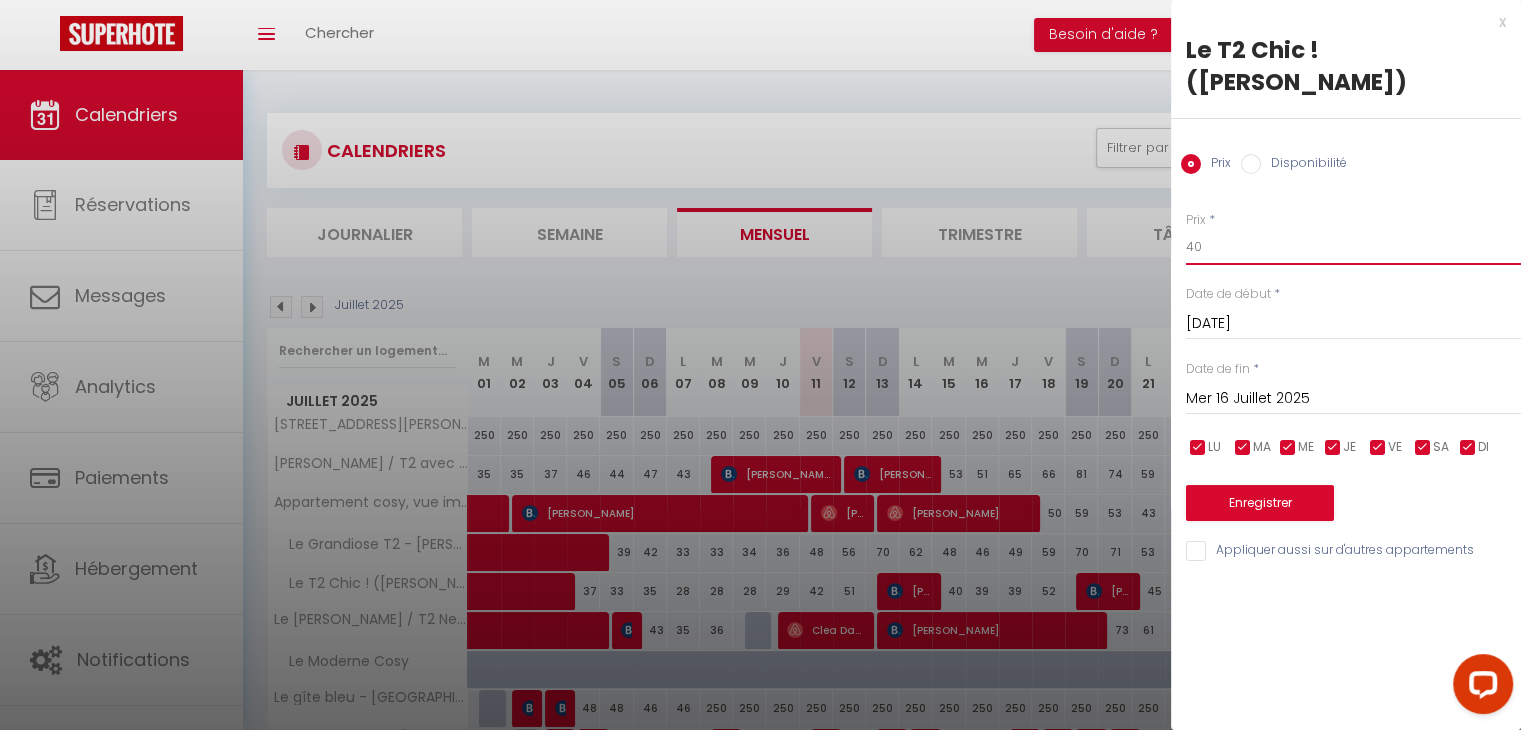 click on "40" at bounding box center (1353, 247) 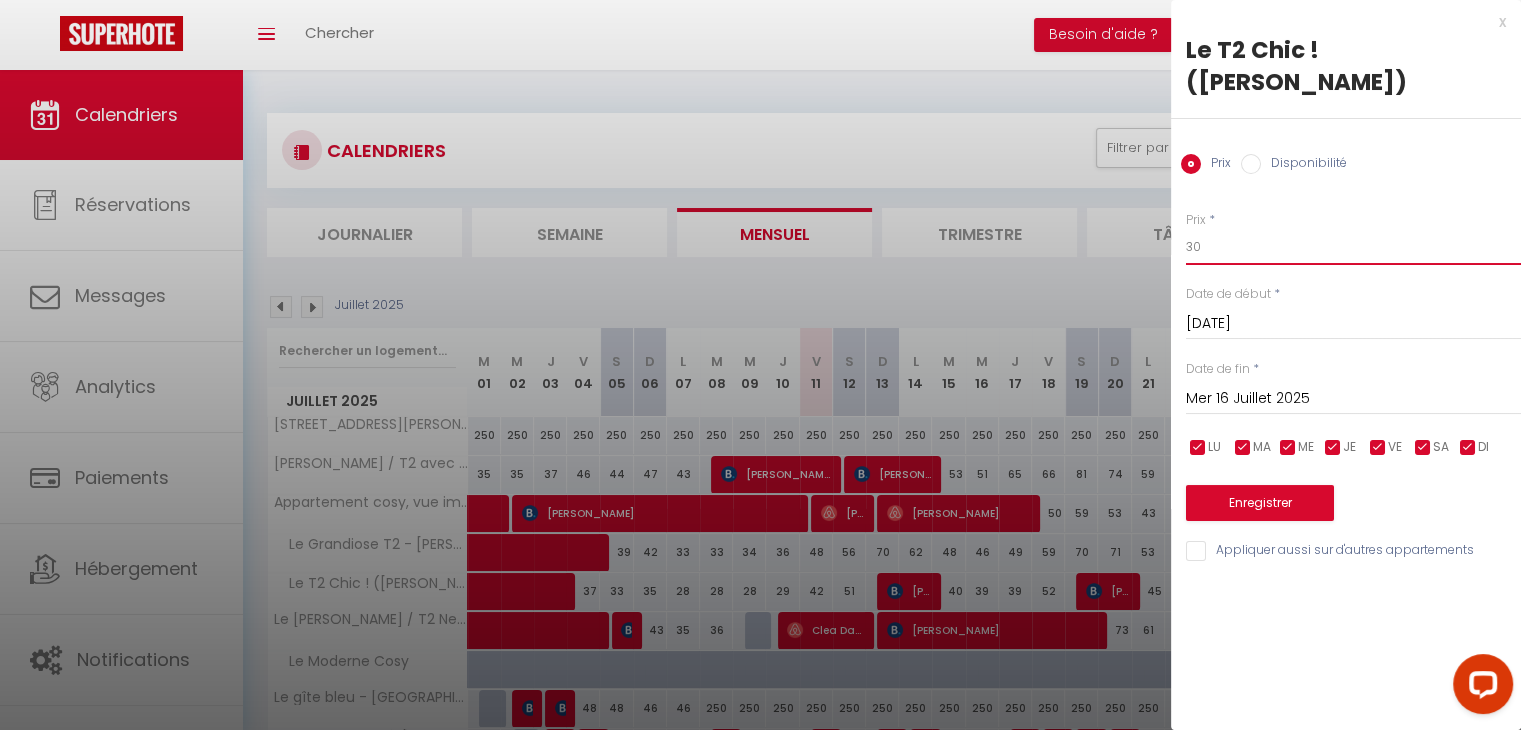 type on "30" 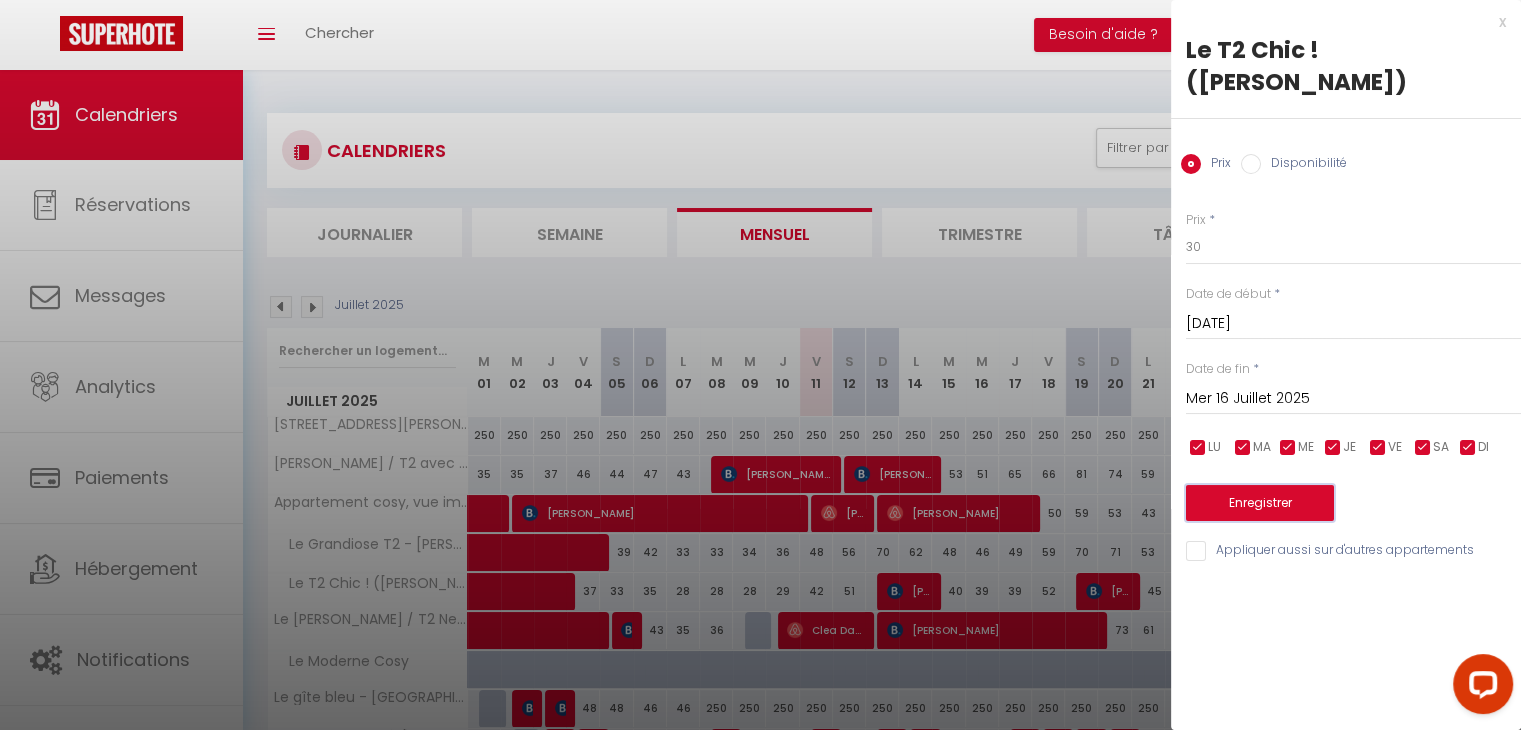 click on "Enregistrer" at bounding box center (1260, 503) 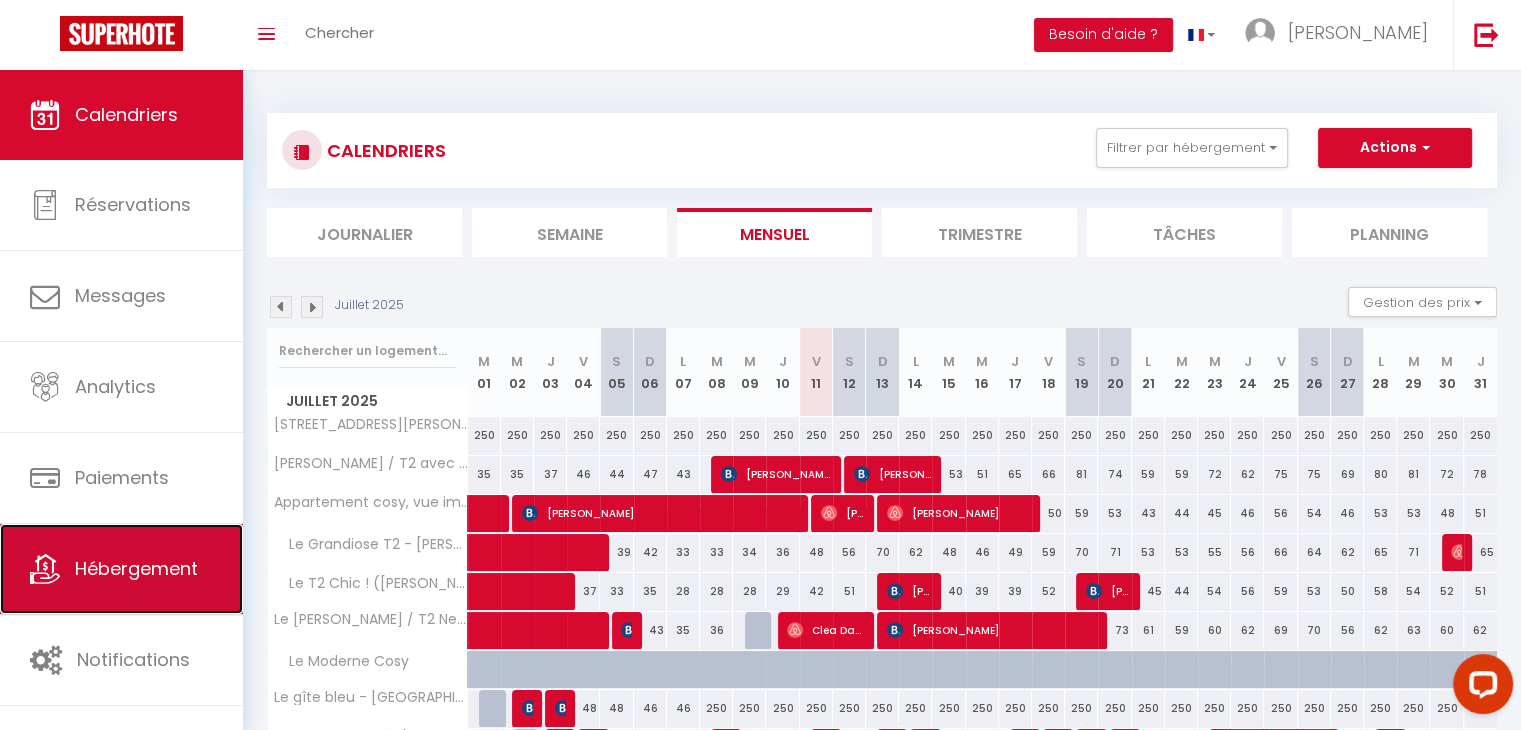 click on "Hébergement" at bounding box center [136, 568] 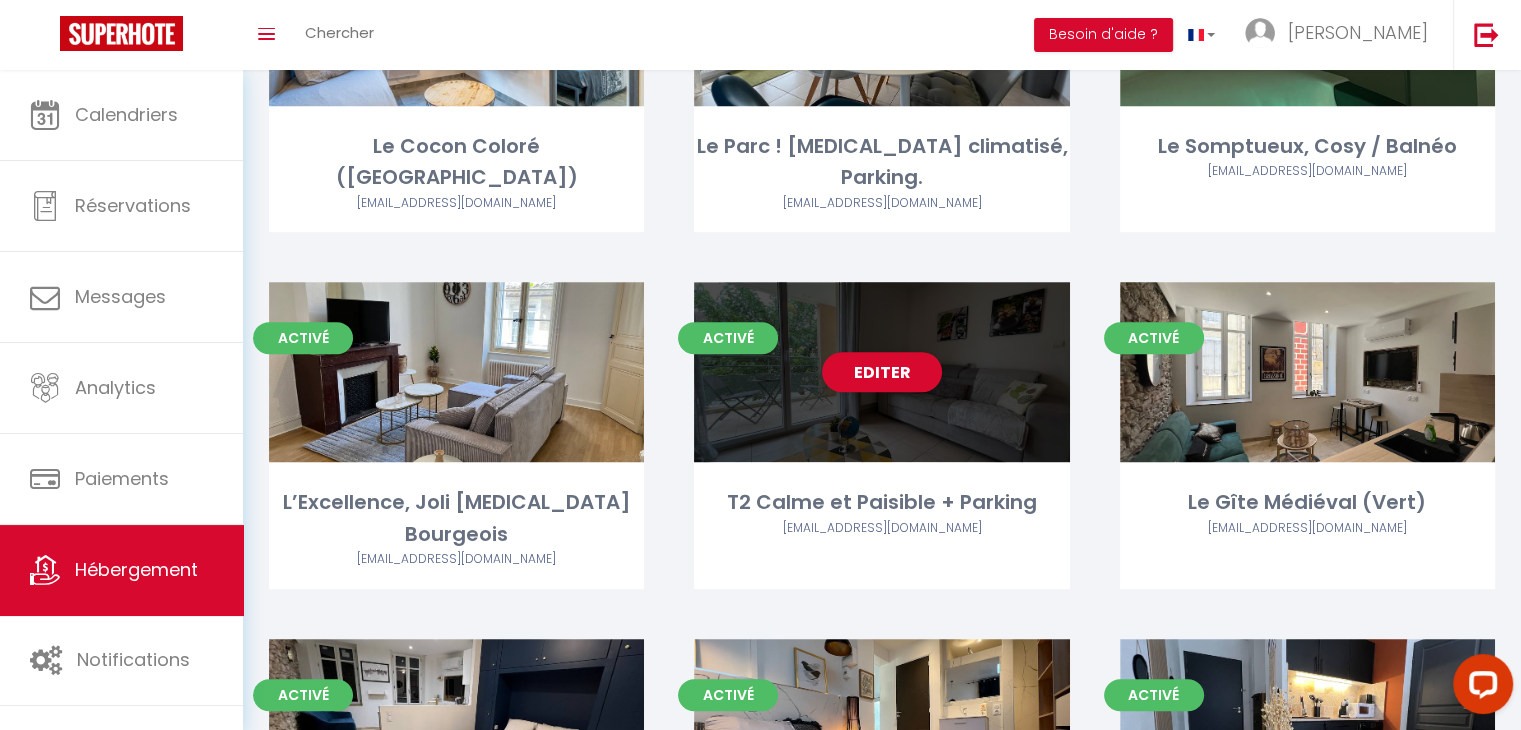 scroll, scrollTop: 1200, scrollLeft: 0, axis: vertical 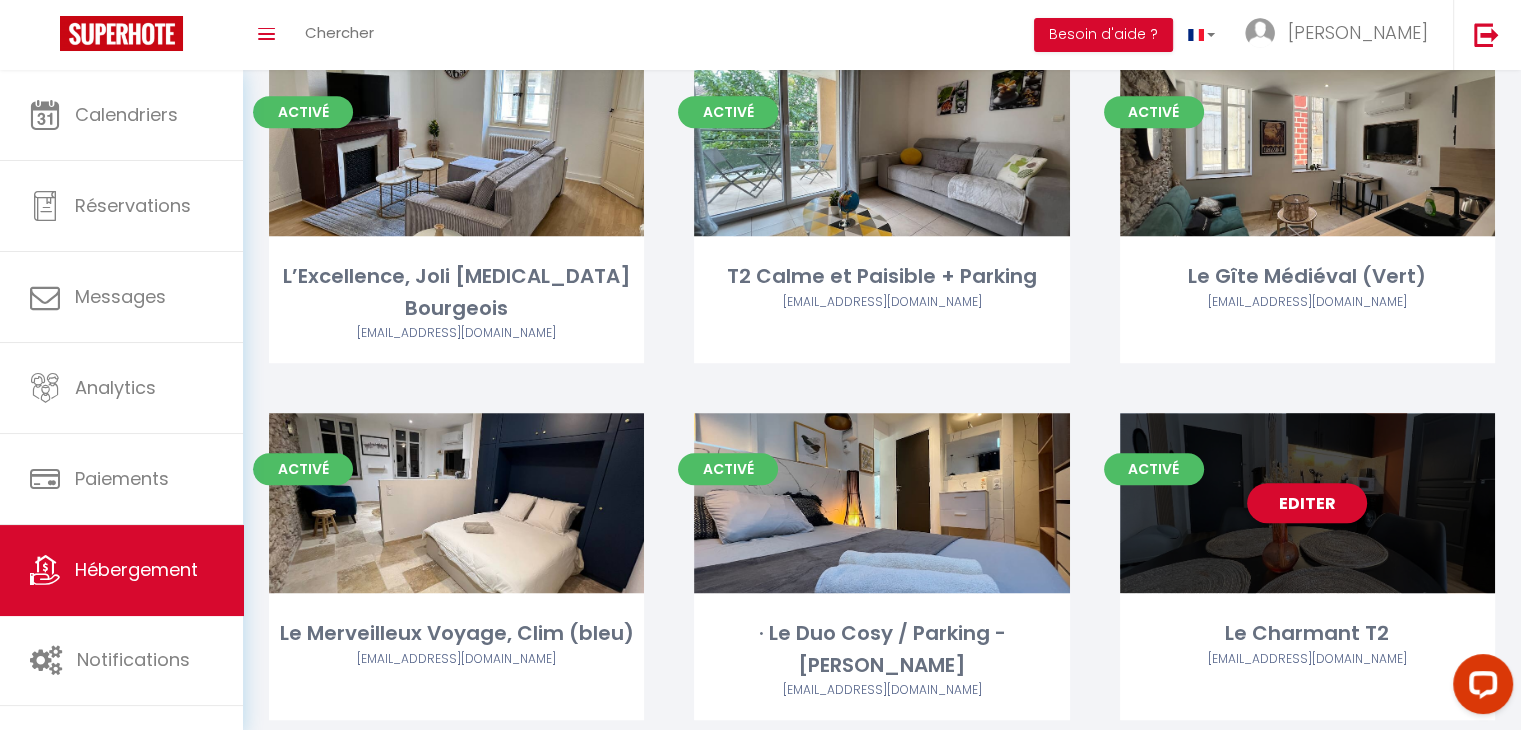 click on "Editer" at bounding box center (1307, 503) 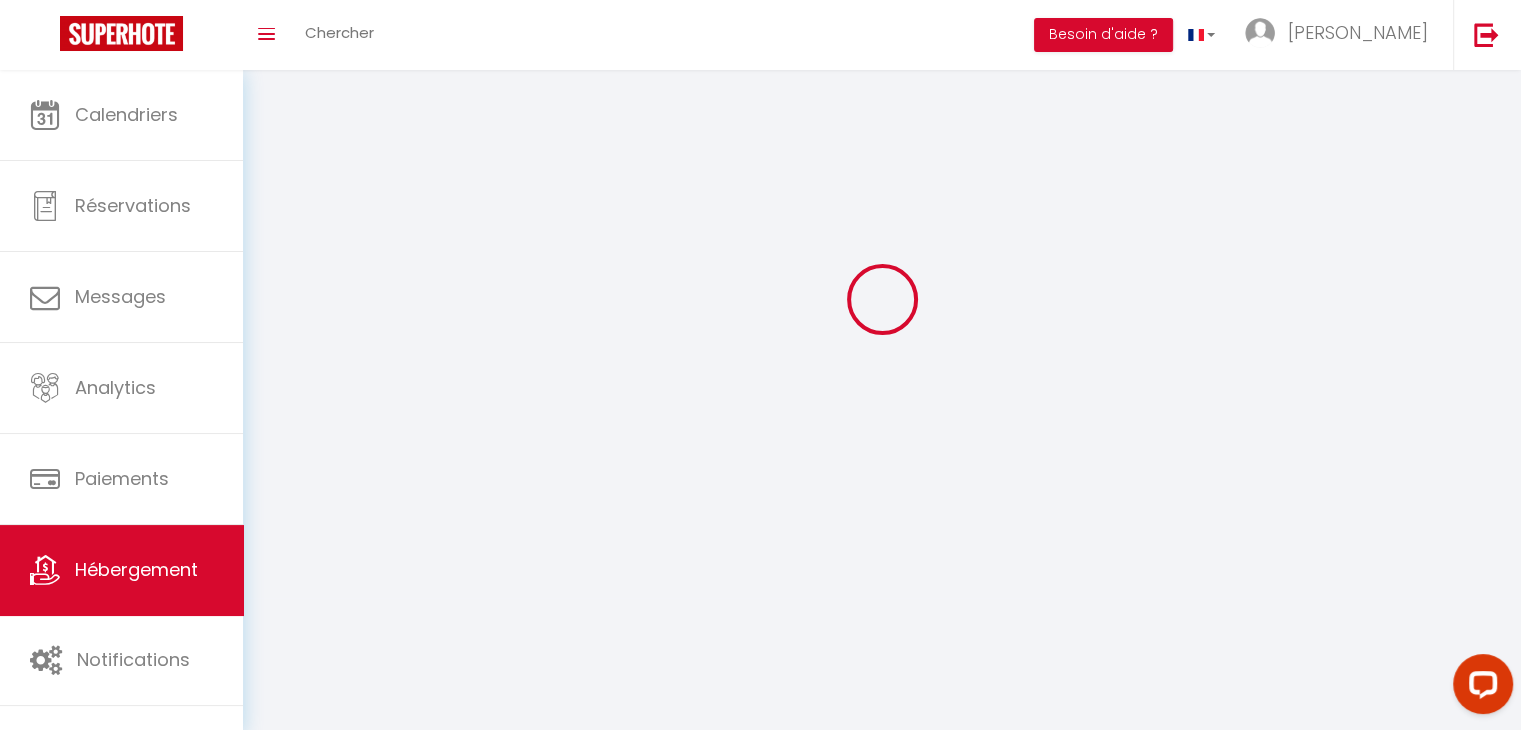 scroll, scrollTop: 0, scrollLeft: 0, axis: both 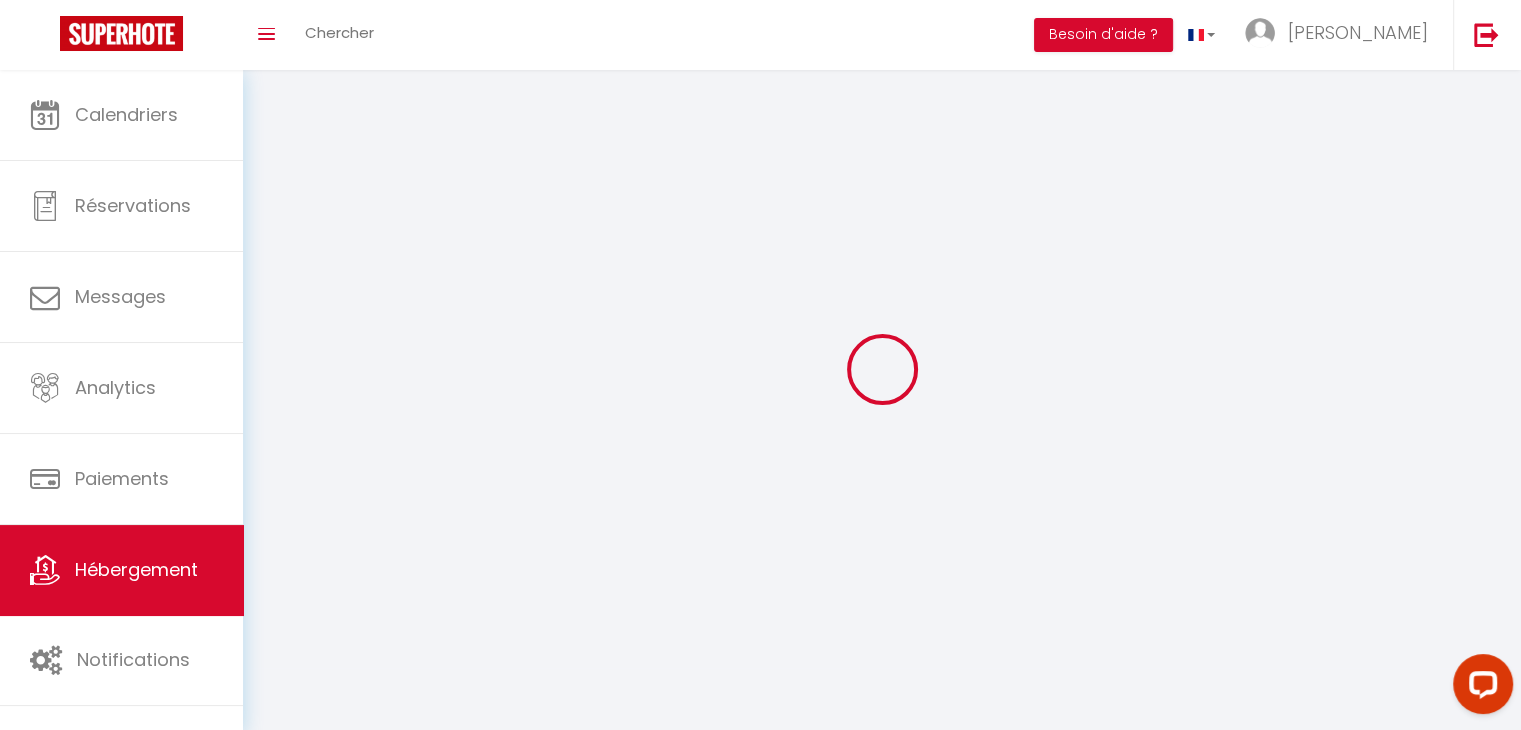select on "+ 114 %" 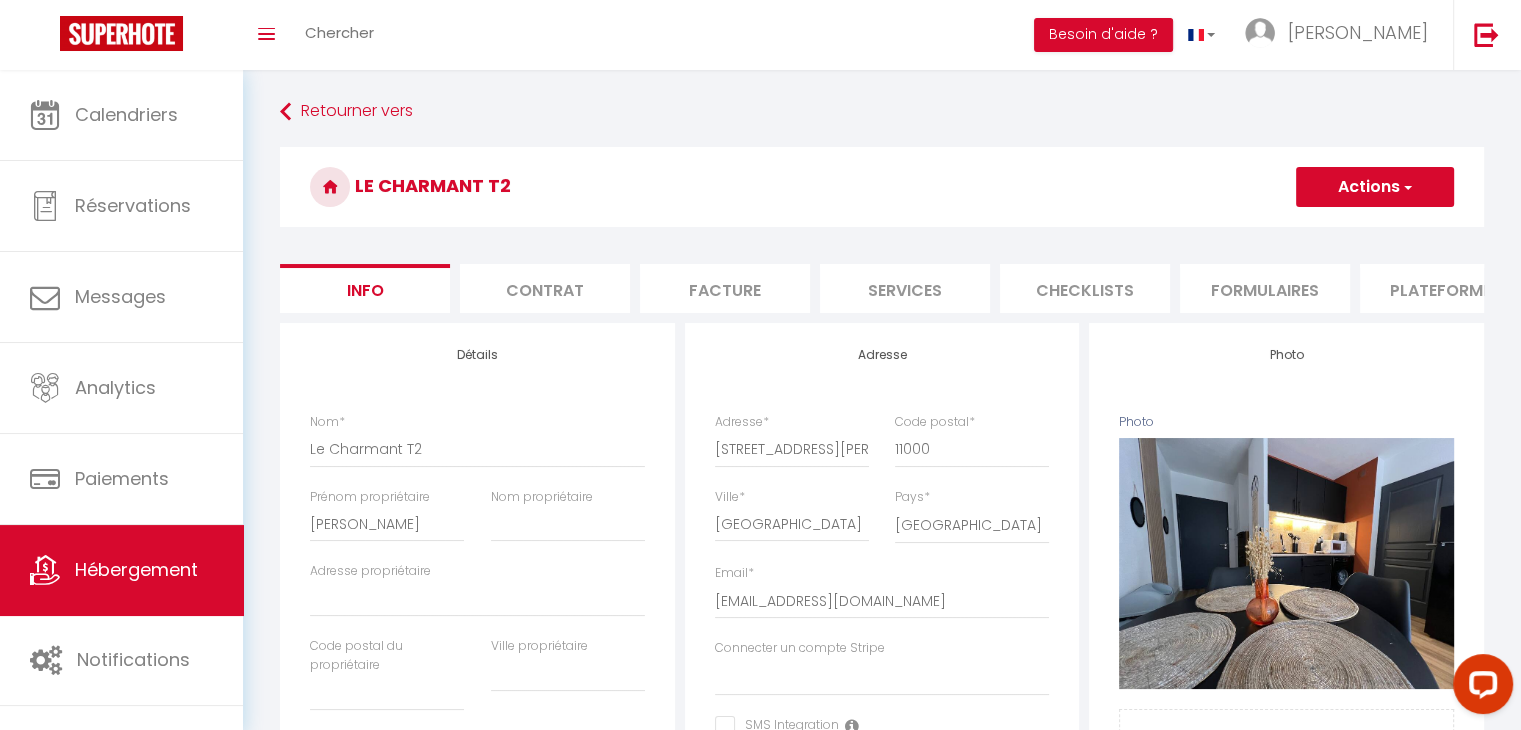 click on "Plateformes" at bounding box center (1445, 288) 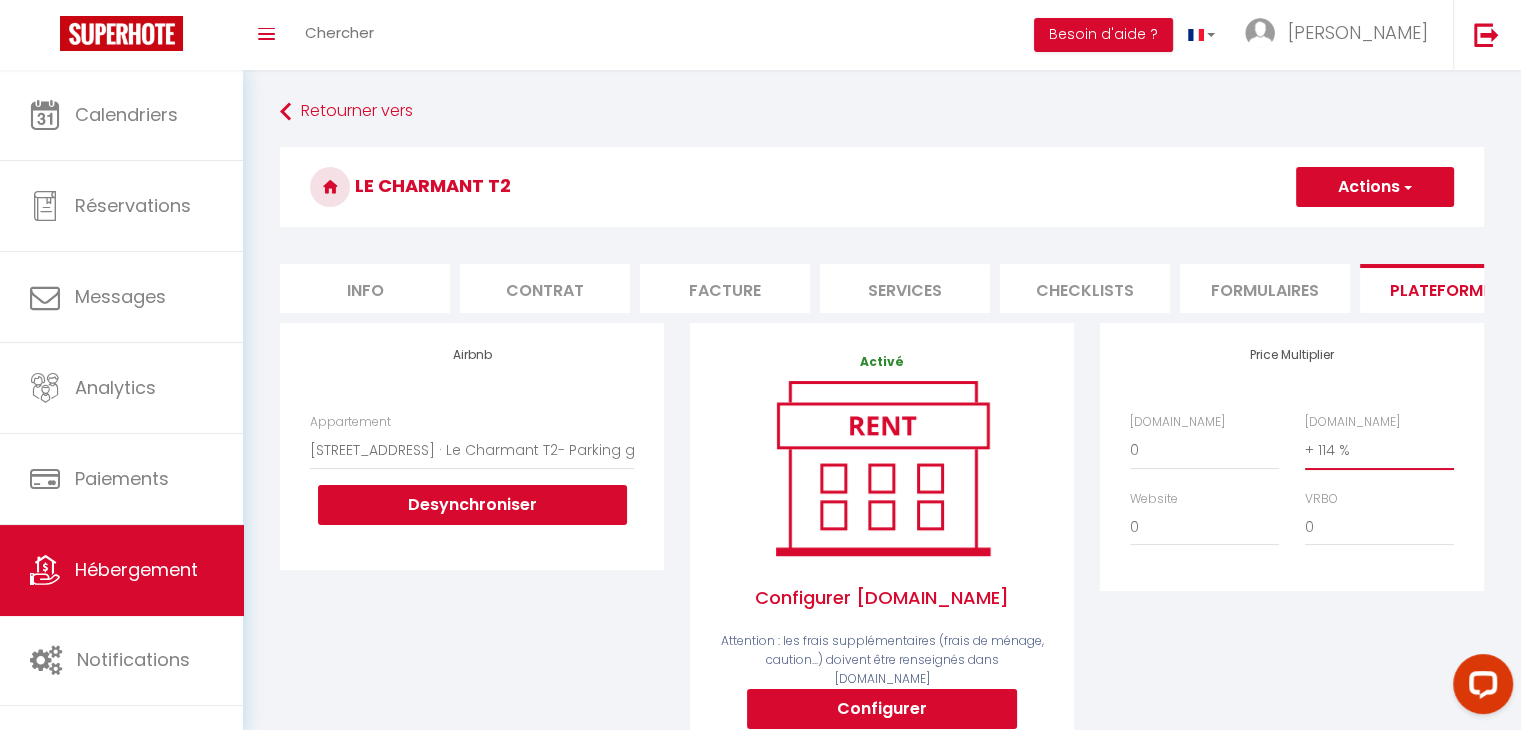 click on "0
+ 1 %
+ 2 %
+ 3 %
+ 4 %
+ 5 %
+ 6 %
+ 7 %
+ 8 %
+ 9 %" at bounding box center (1379, 450) 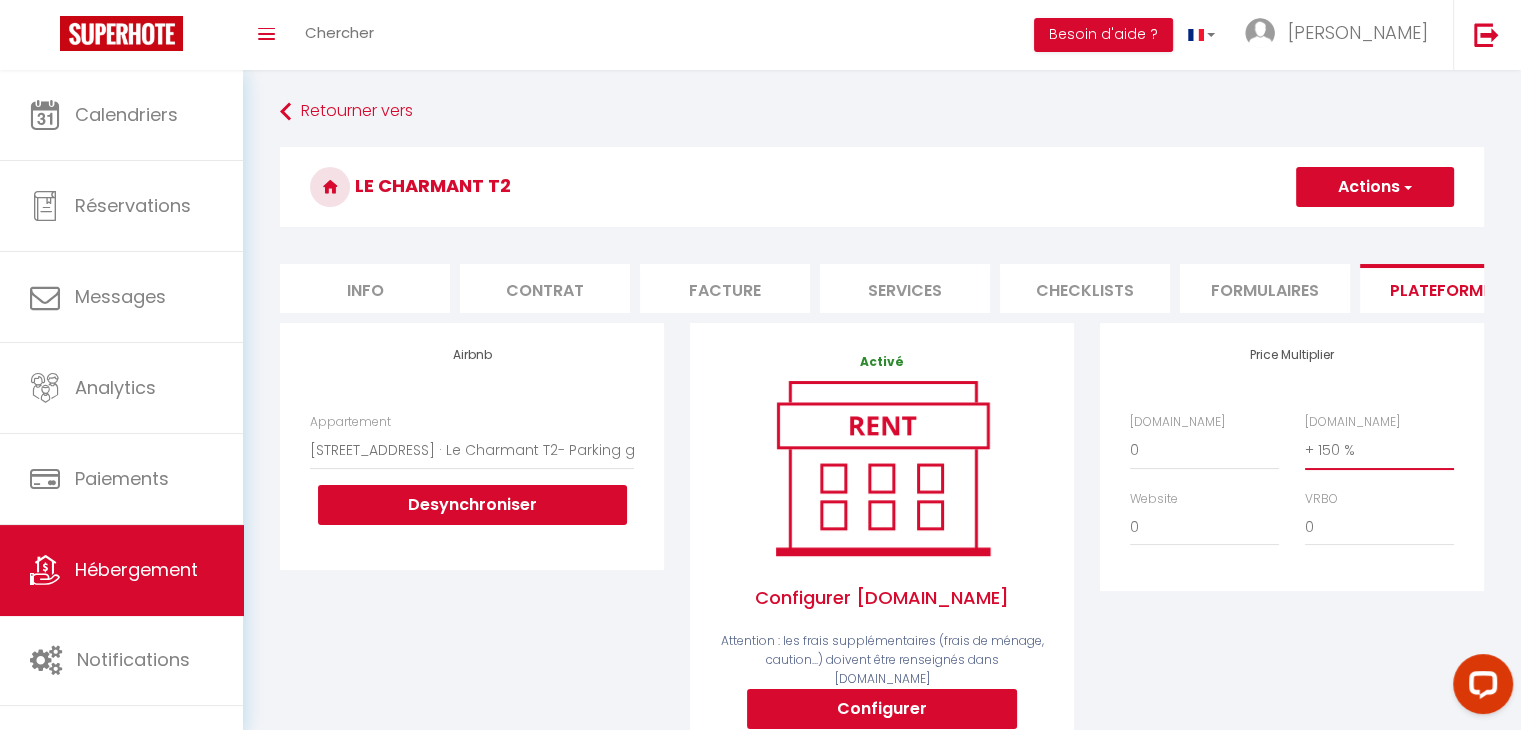 click on "0
+ 1 %
+ 2 %
+ 3 %
+ 4 %
+ 5 %
+ 6 %
+ 7 %
+ 8 %
+ 9 %" at bounding box center [1379, 450] 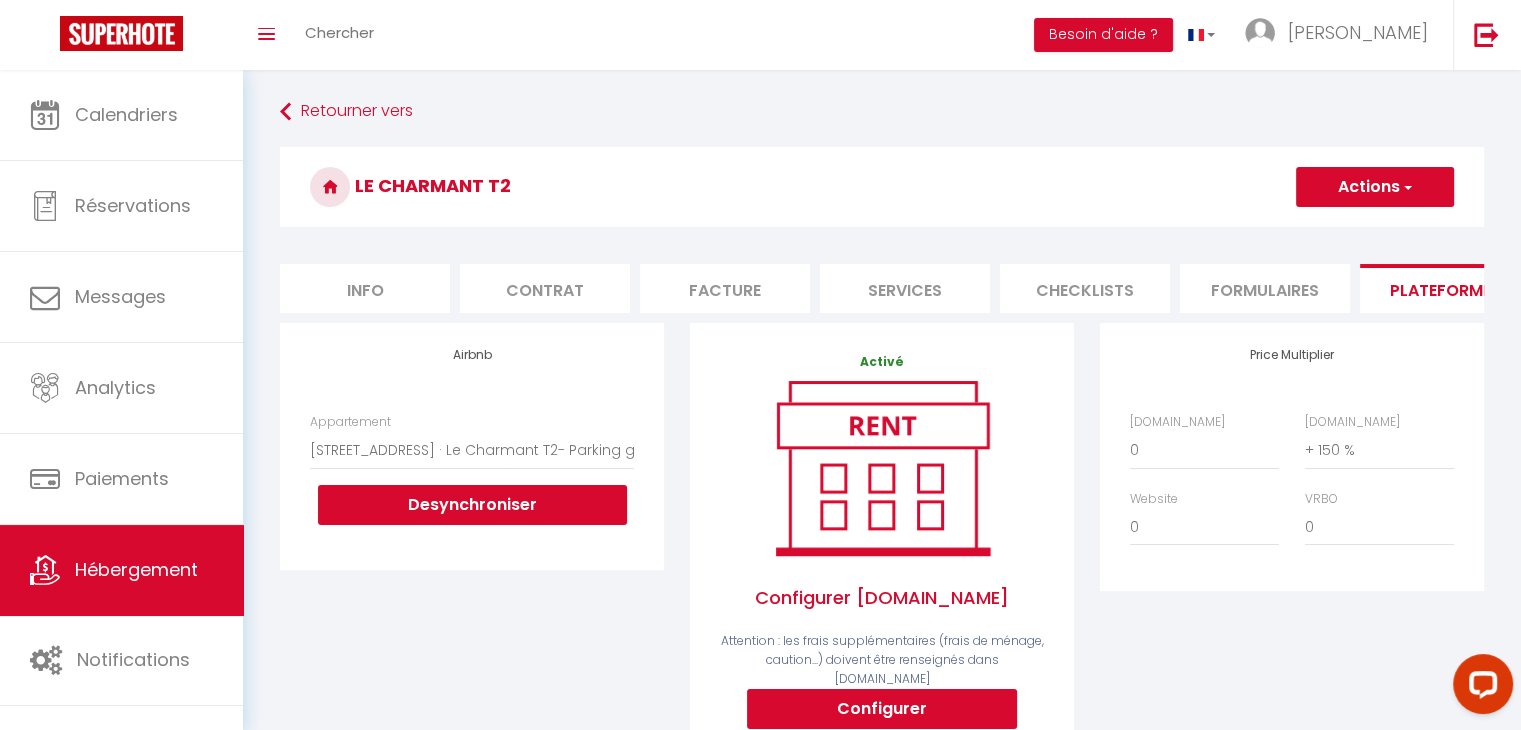 click at bounding box center (1406, 187) 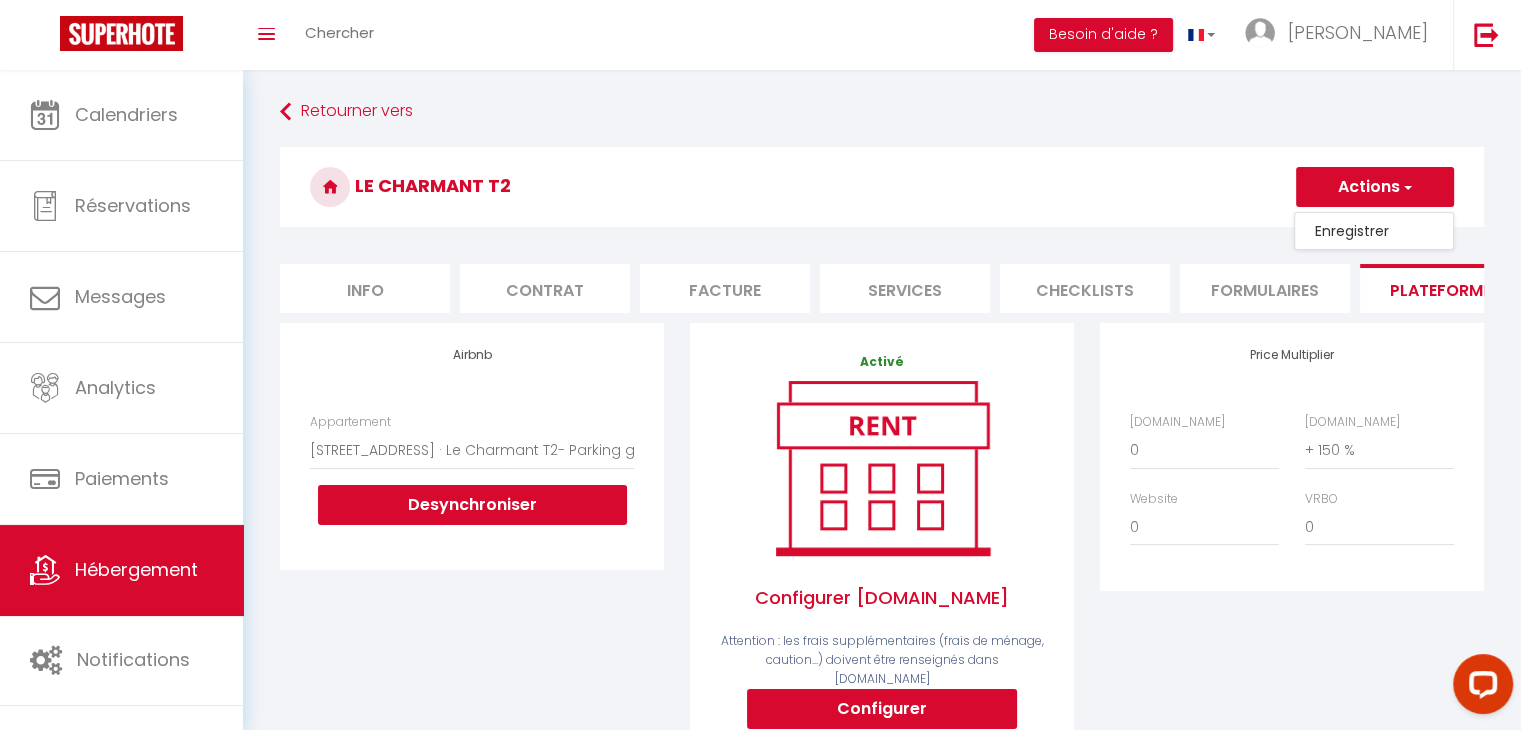 click on "Enregistrer" at bounding box center [1374, 231] 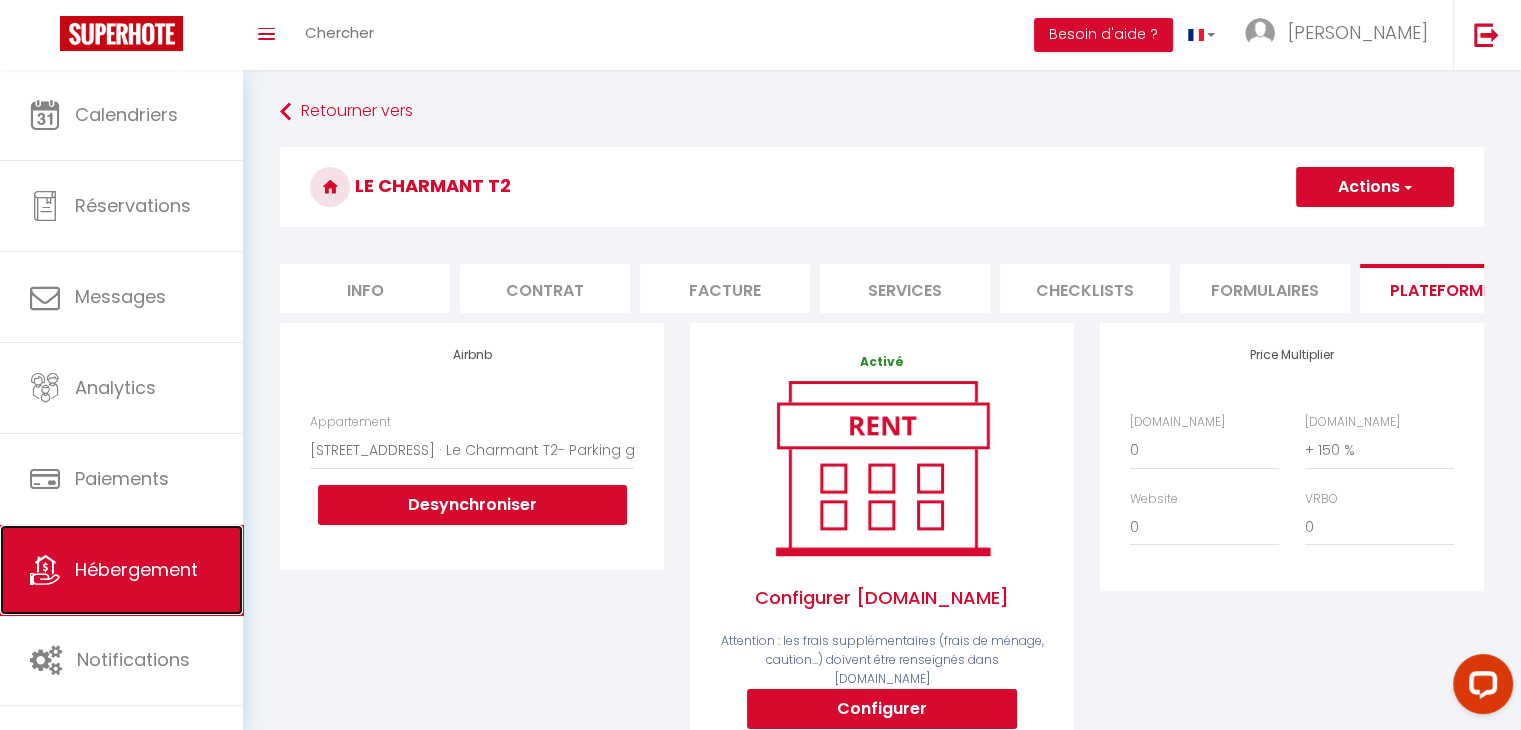 click on "Hébergement" at bounding box center [136, 569] 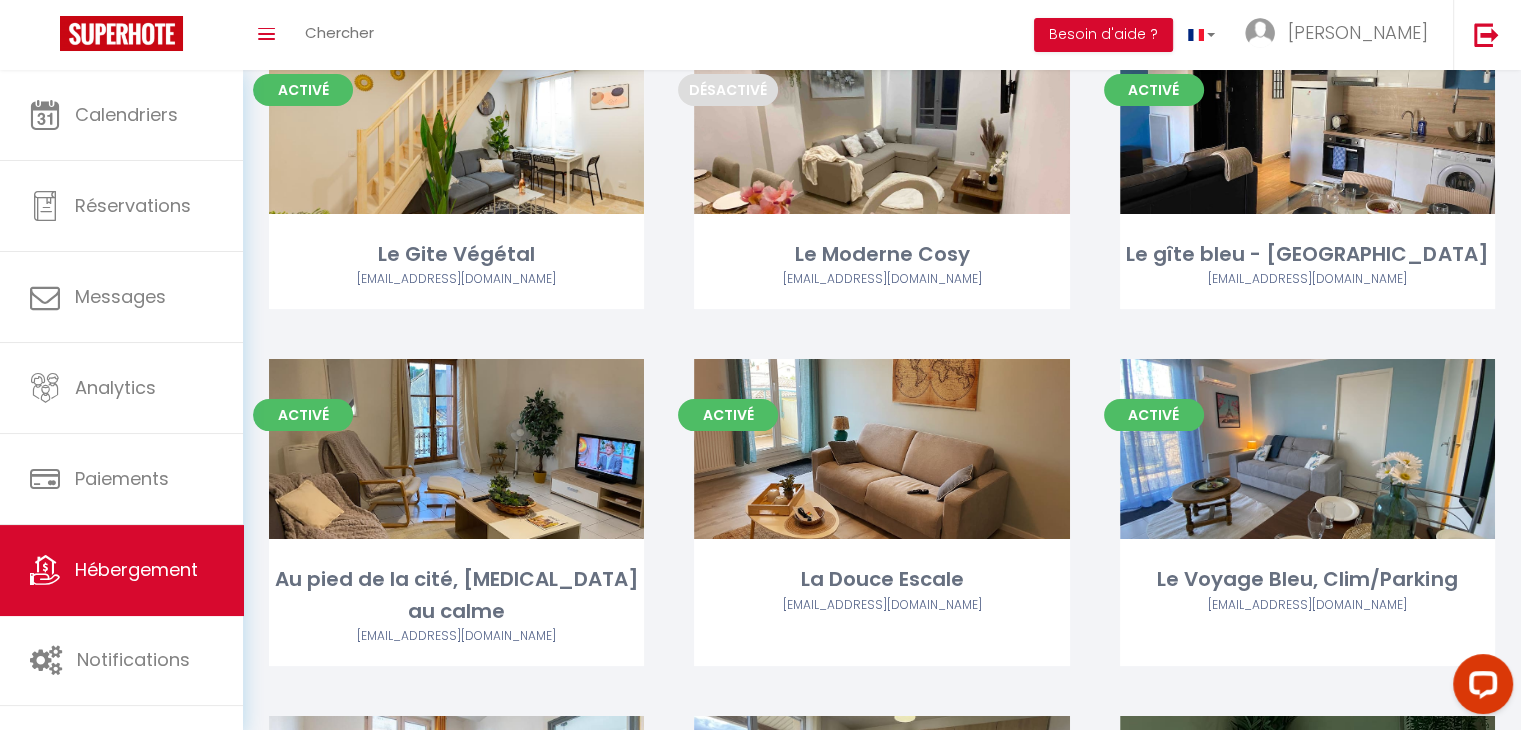 scroll, scrollTop: 400, scrollLeft: 0, axis: vertical 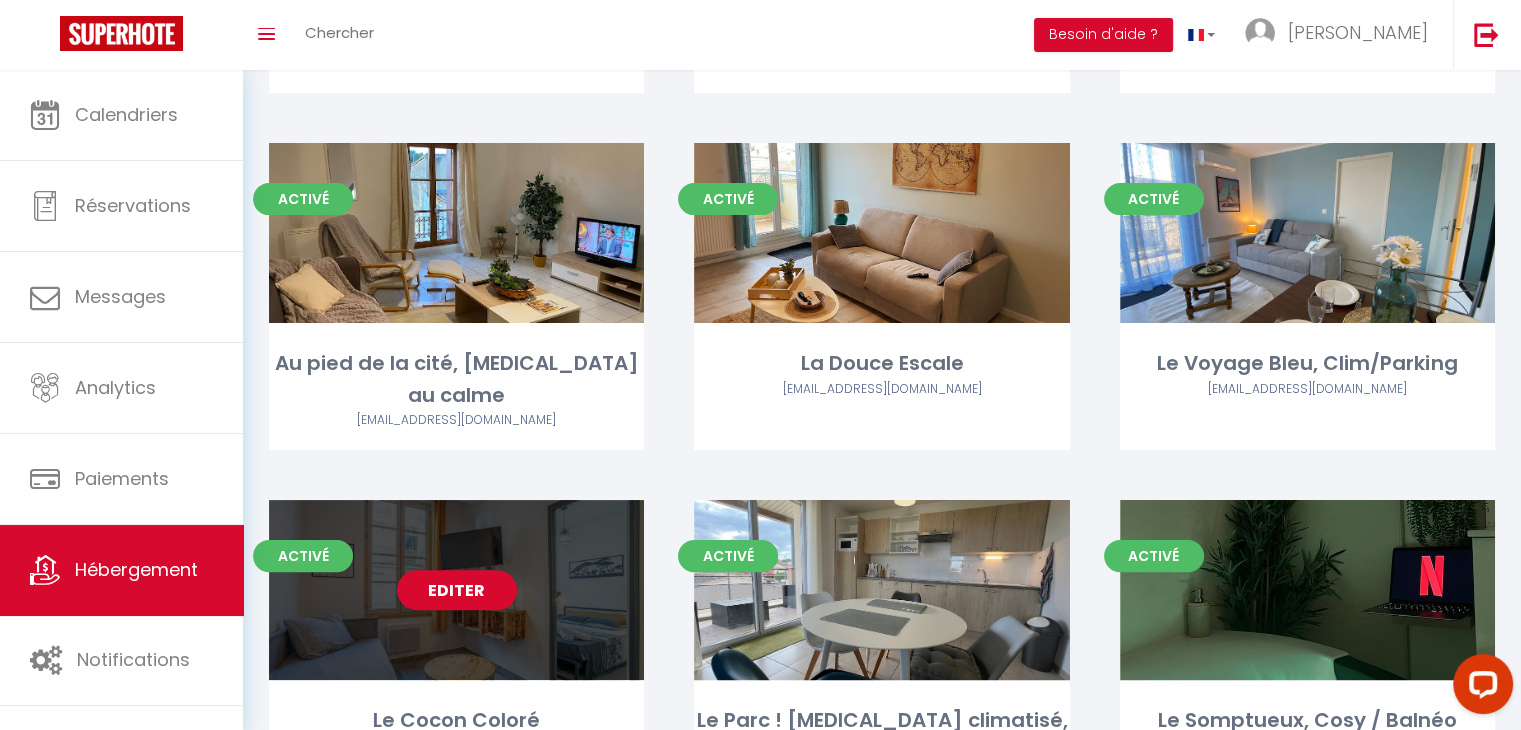 click on "Editer" at bounding box center [456, 590] 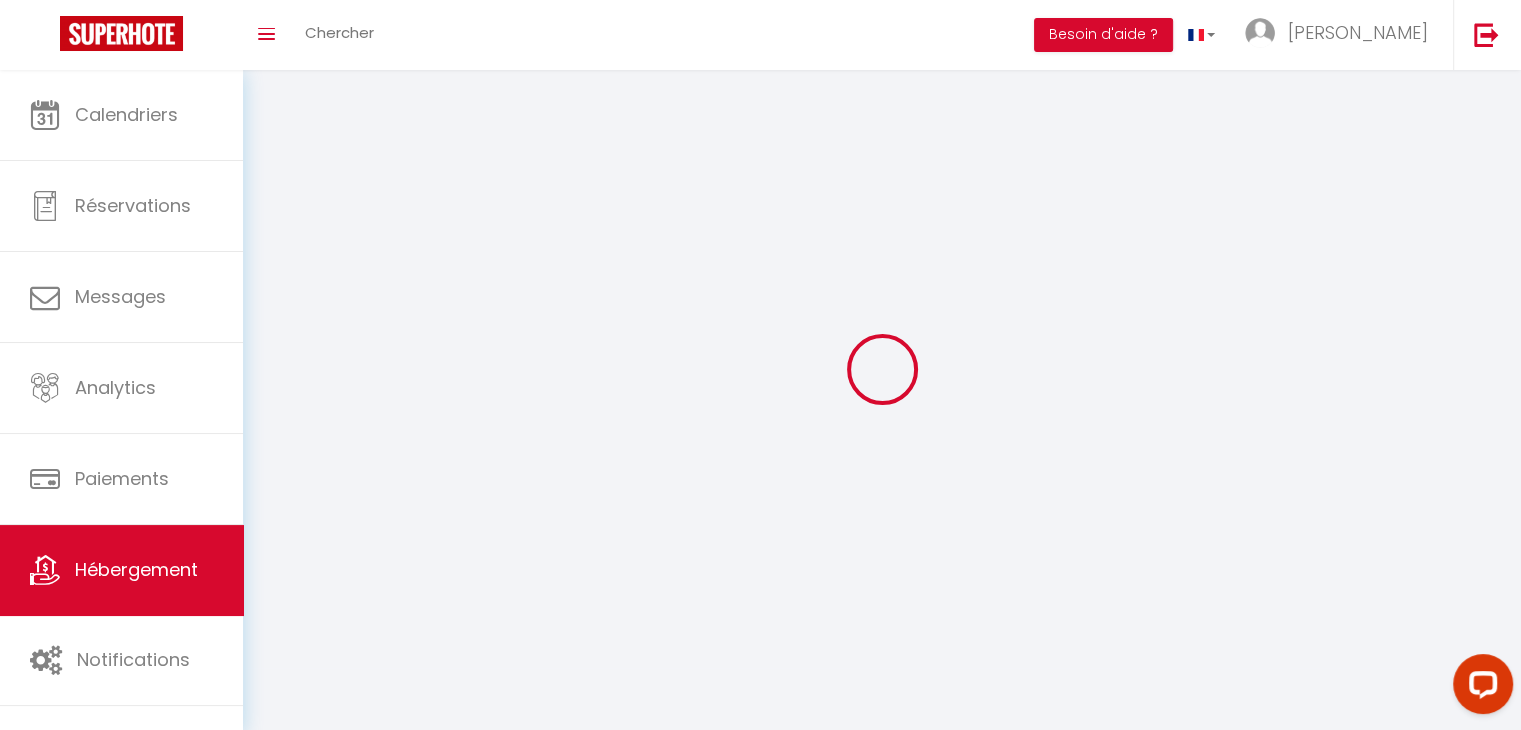 select on "+ 20 %" 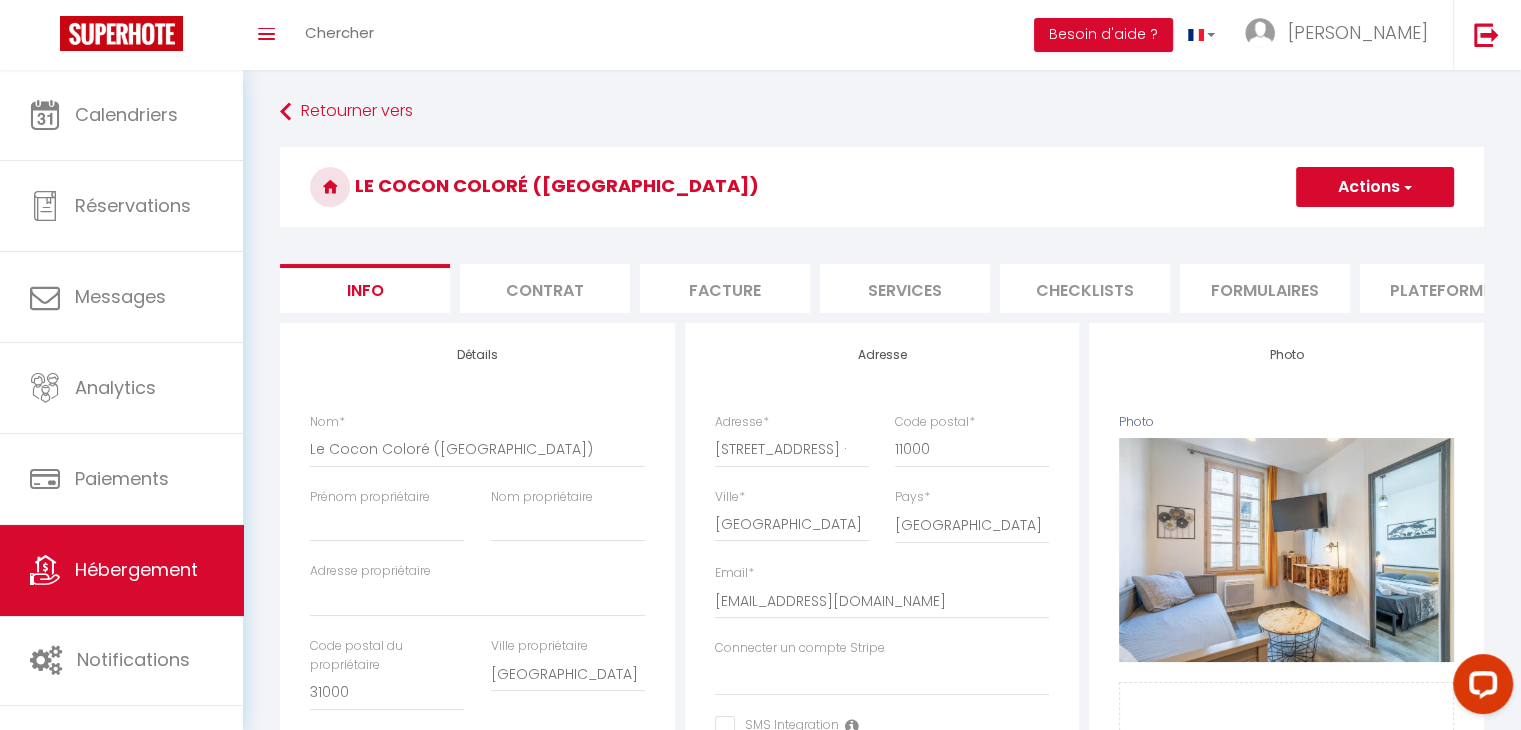 click on "Plateformes" at bounding box center [1445, 288] 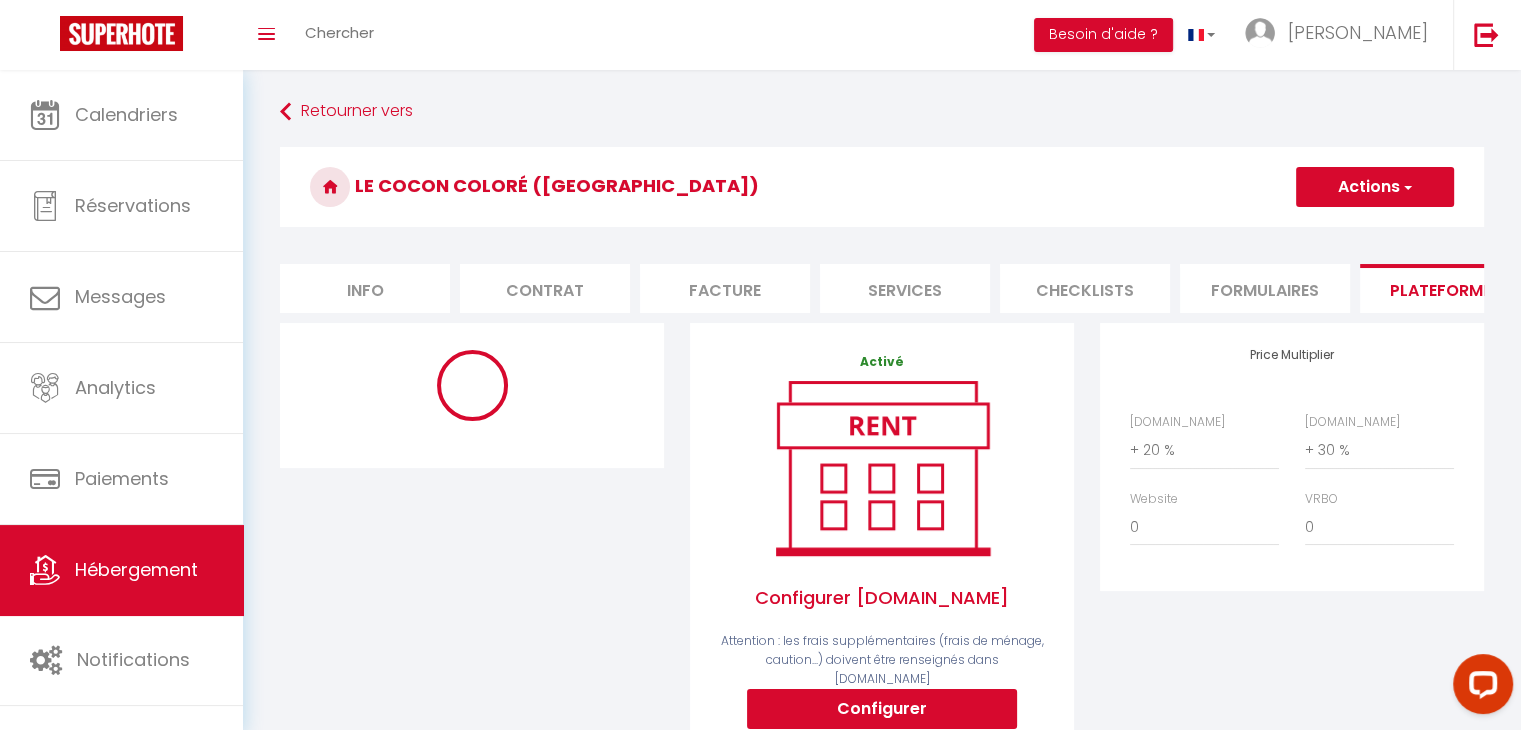 select on "7582-1123769994768205505" 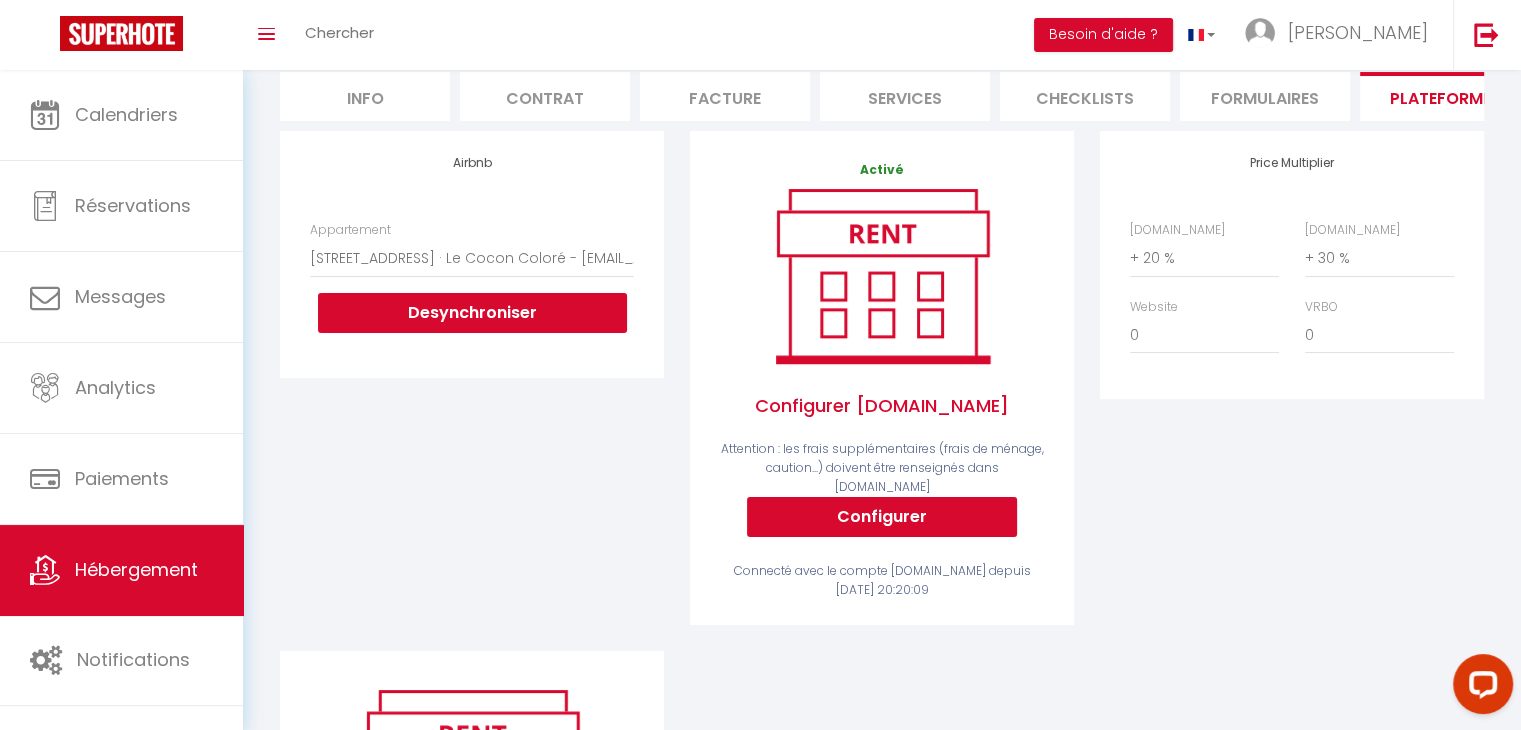scroll, scrollTop: 200, scrollLeft: 0, axis: vertical 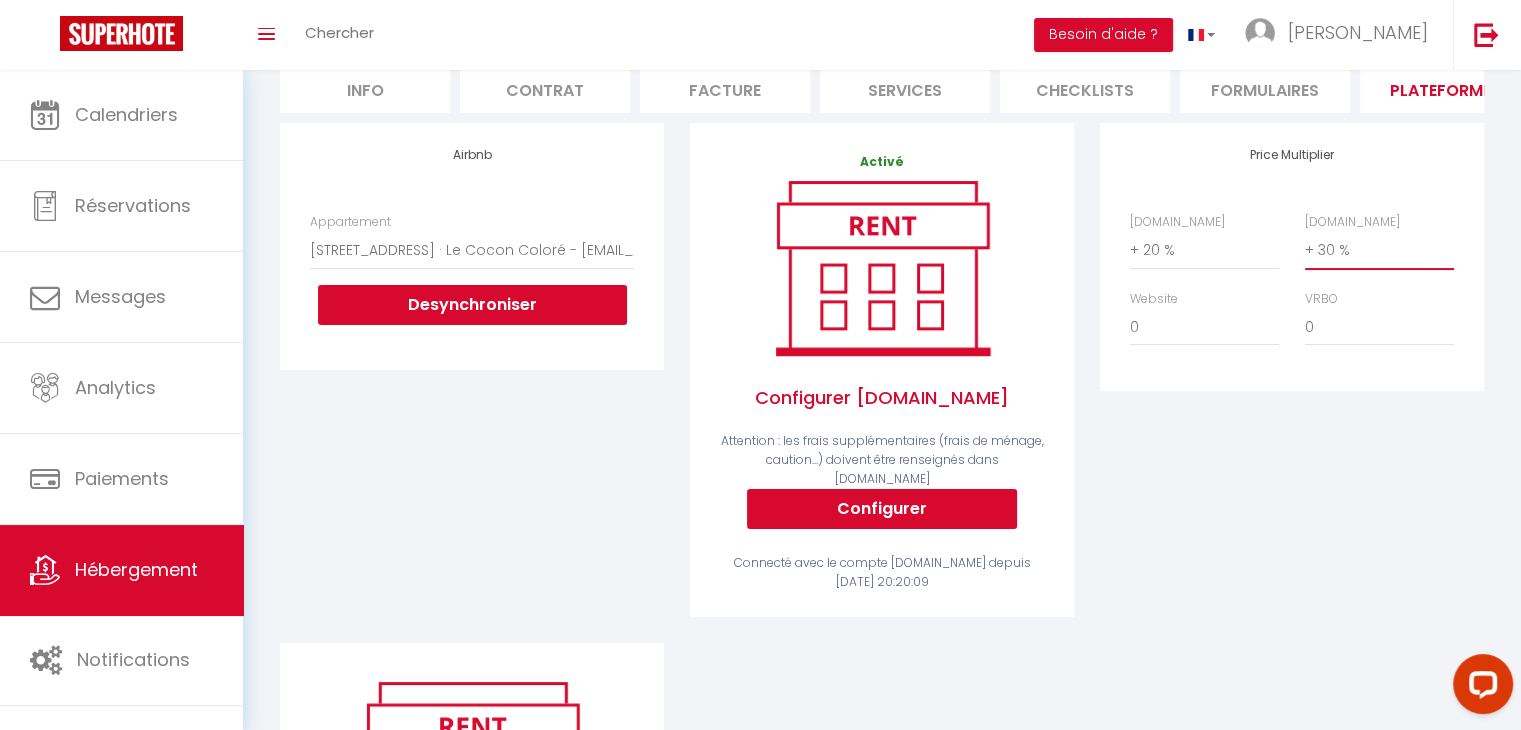 click on "0
+ 1 %
+ 2 %
+ 3 %
+ 4 %
+ 5 %
+ 6 %
+ 7 %
+ 8 %
+ 9 %" at bounding box center (1379, 250) 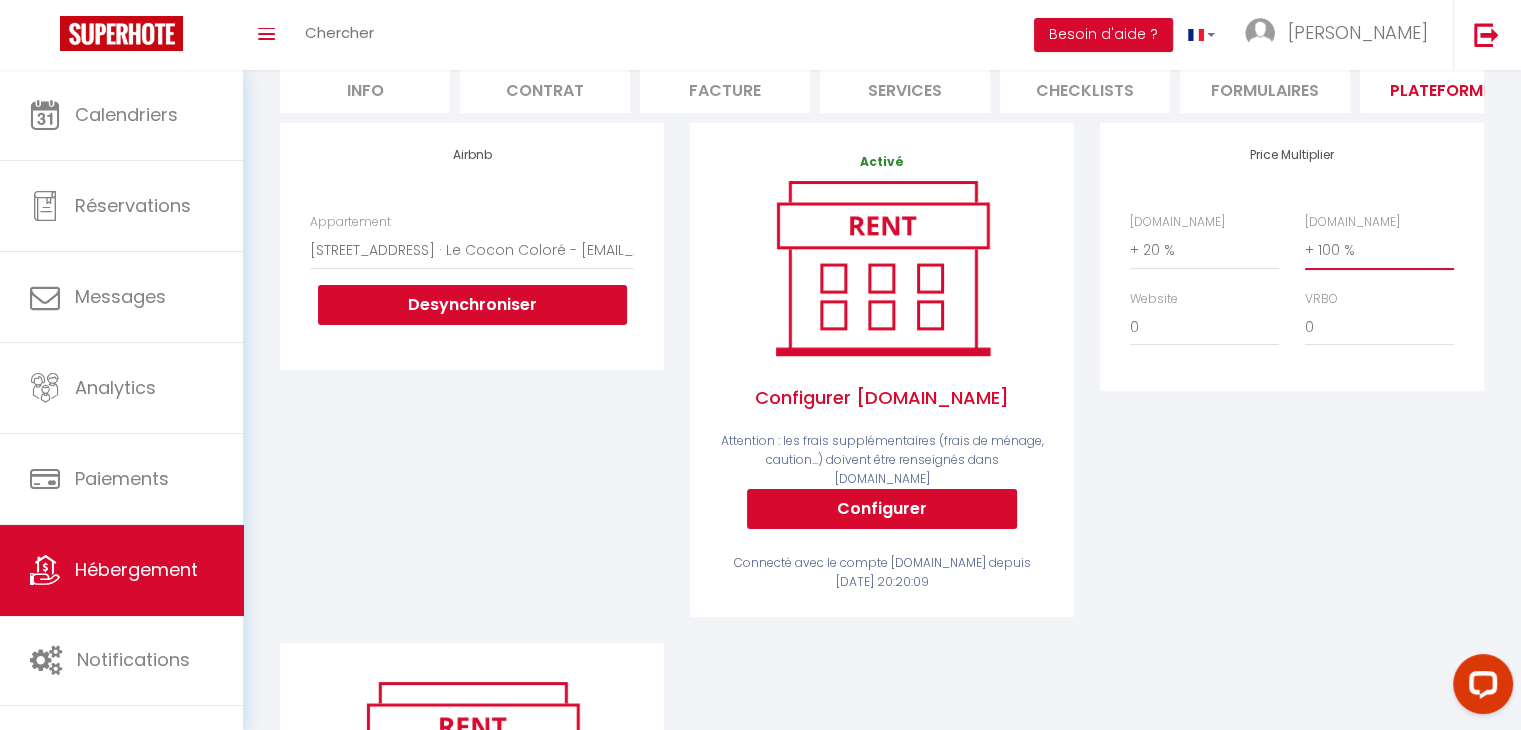 click on "0
+ 1 %
+ 2 %
+ 3 %
+ 4 %
+ 5 %
+ 6 %
+ 7 %
+ 8 %
+ 9 %" at bounding box center (1379, 250) 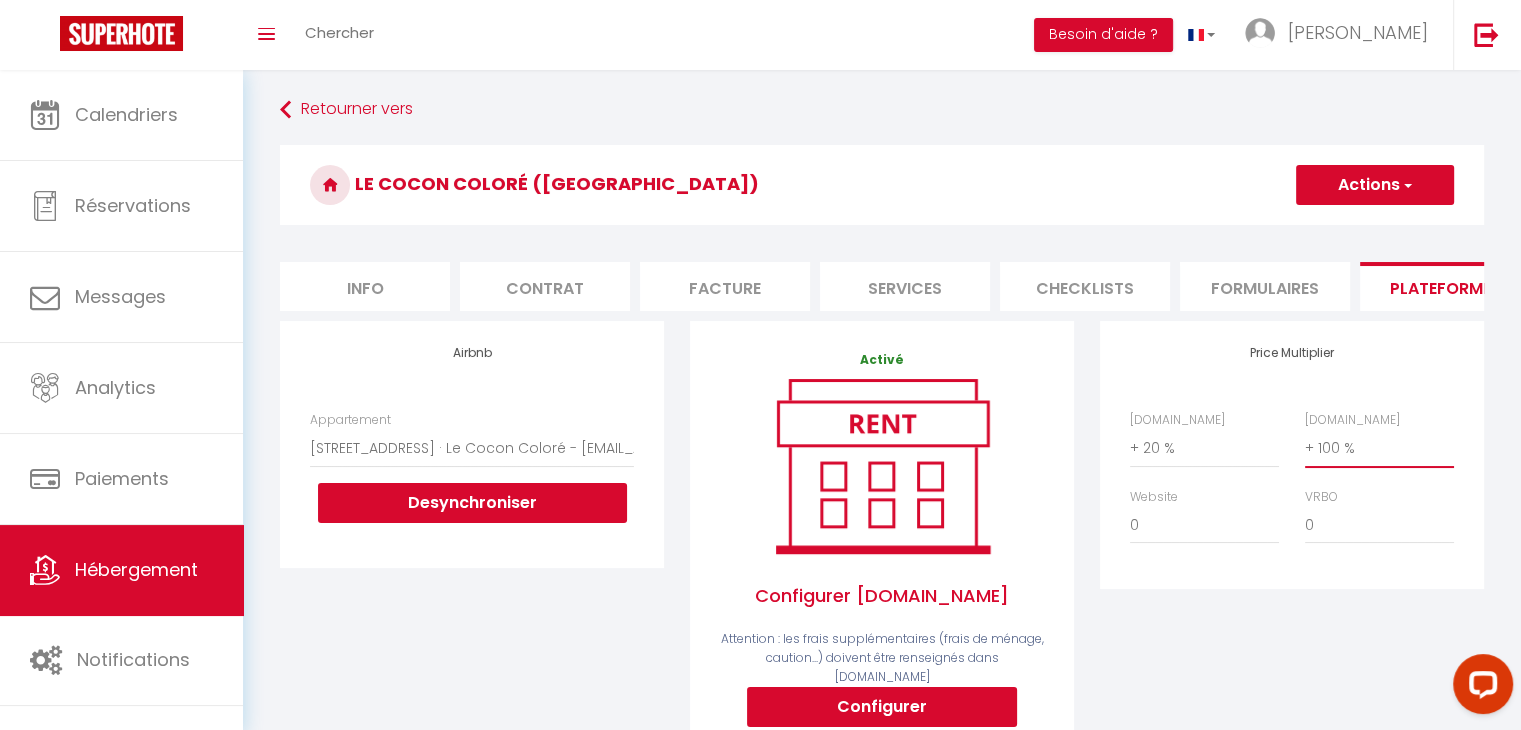 scroll, scrollTop: 0, scrollLeft: 0, axis: both 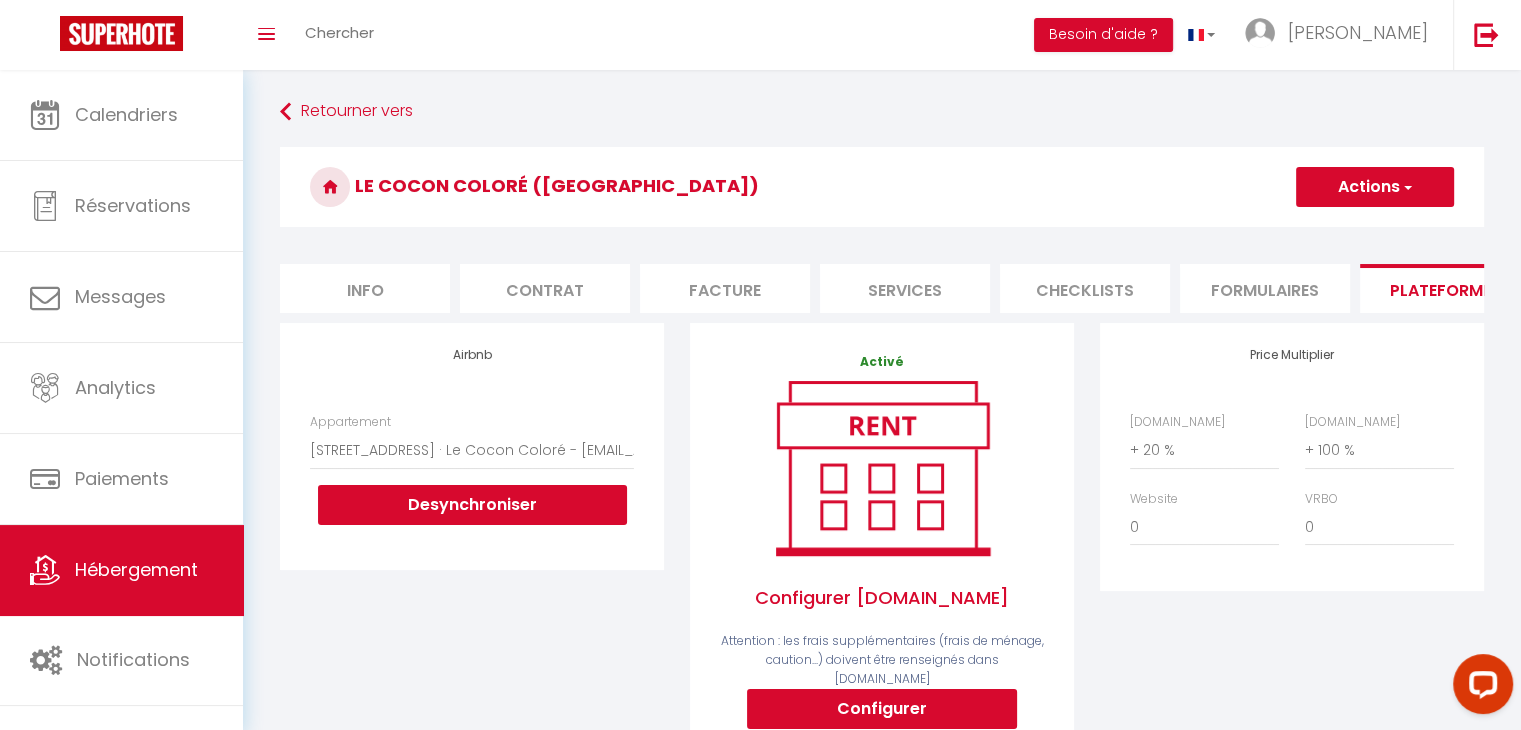 click on "Actions" at bounding box center [1375, 187] 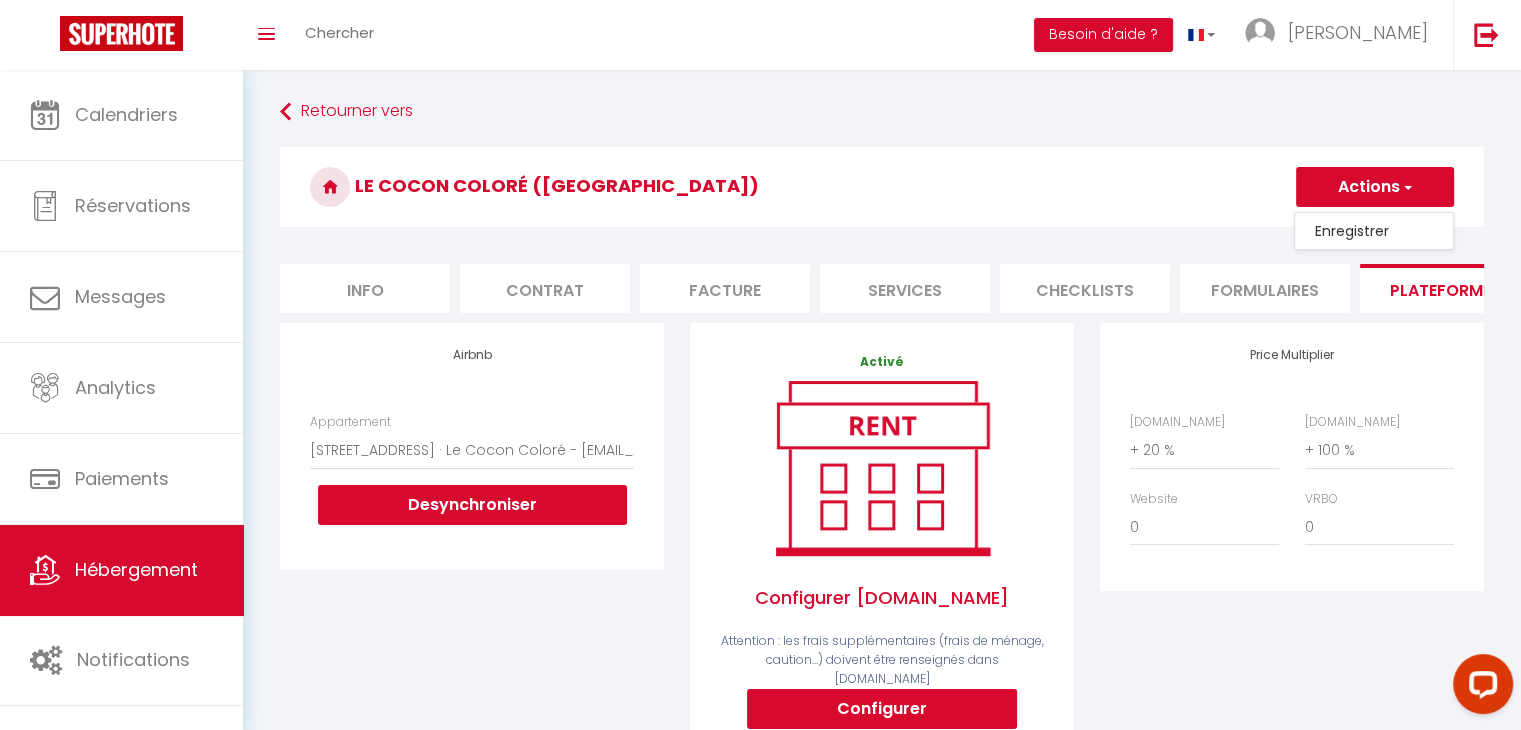 click on "Enregistrer" at bounding box center [1374, 231] 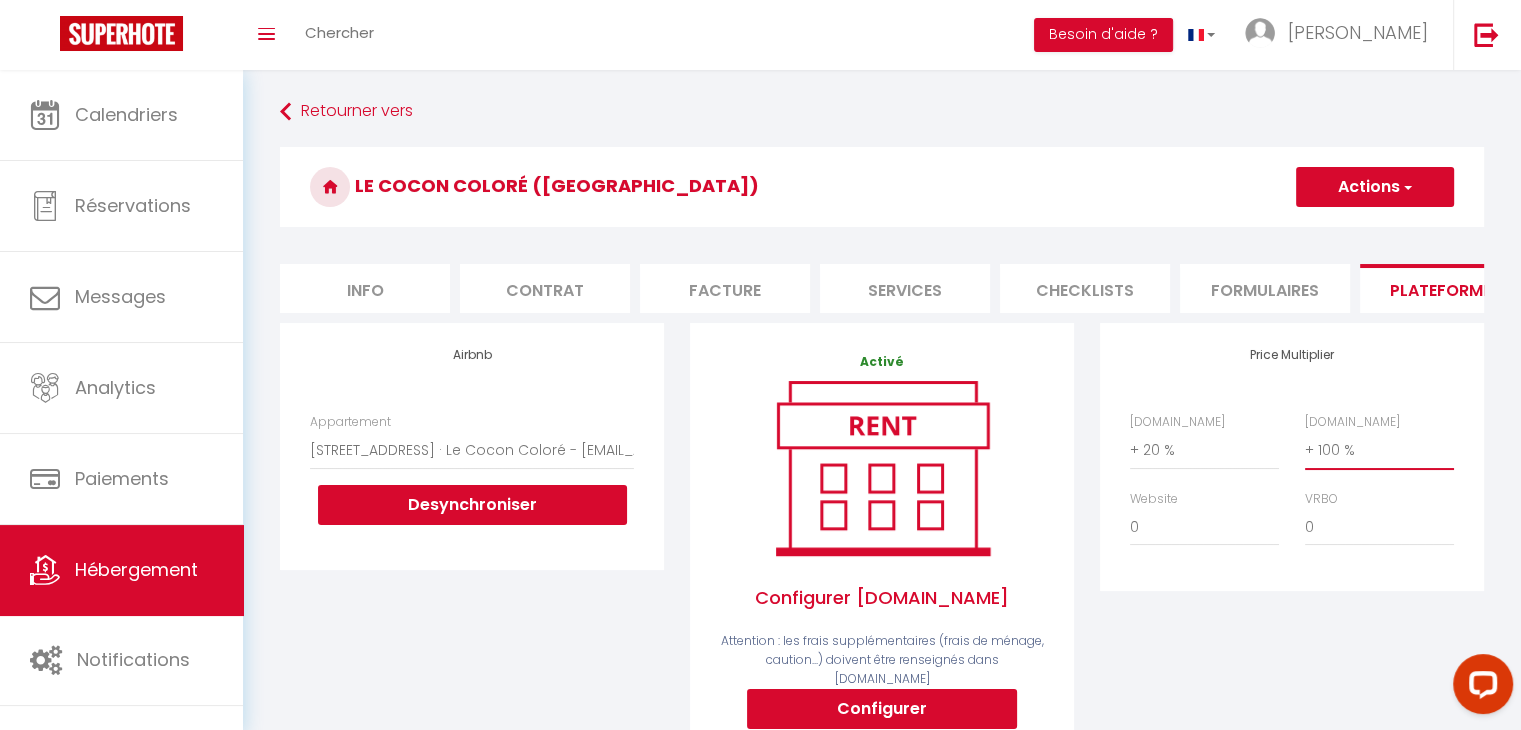 click on "0
+ 1 %
+ 2 %
+ 3 %
+ 4 %
+ 5 %
+ 6 %
+ 7 %
+ 8 %
+ 9 %" at bounding box center (1379, 450) 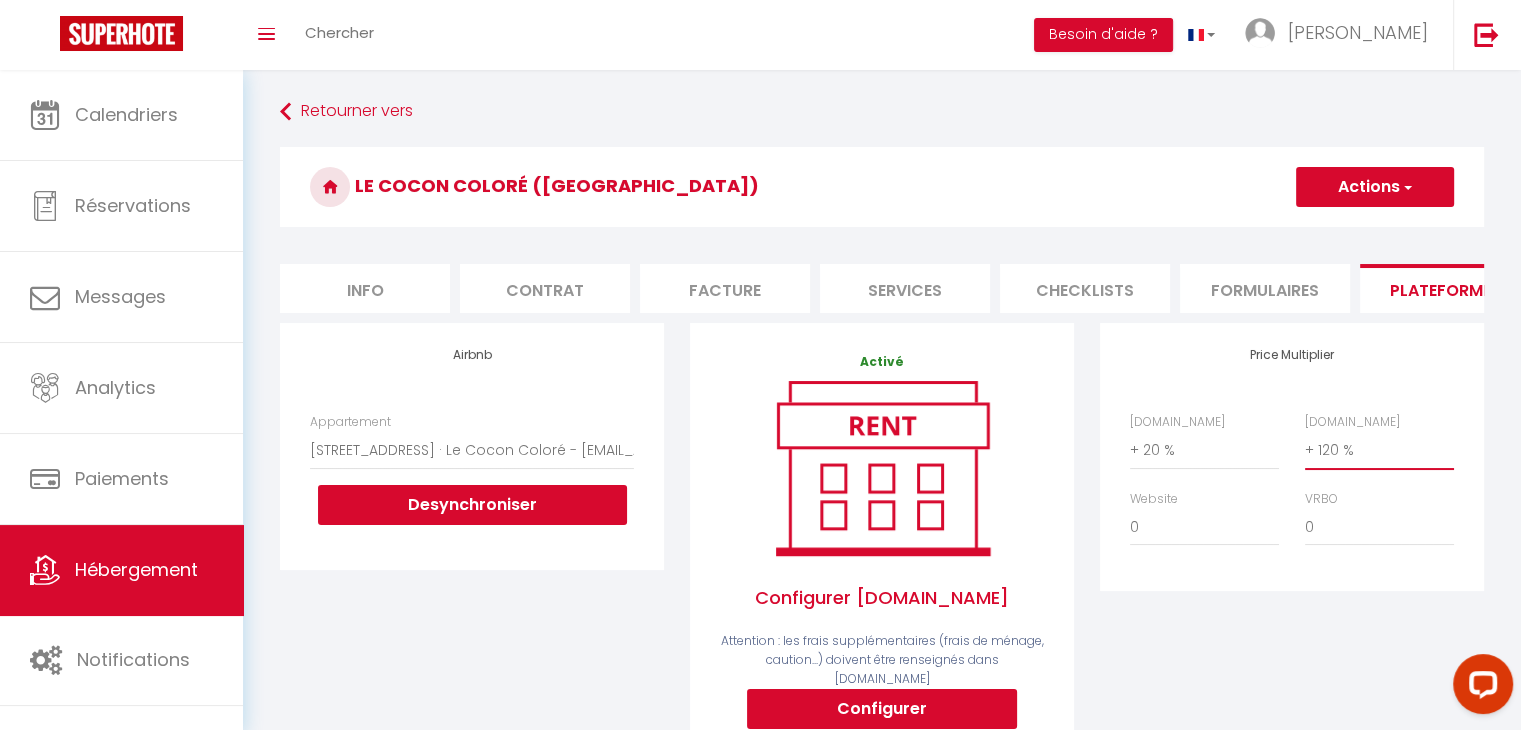 click on "0
+ 1 %
+ 2 %
+ 3 %
+ 4 %
+ 5 %
+ 6 %
+ 7 %
+ 8 %
+ 9 %" at bounding box center (1379, 450) 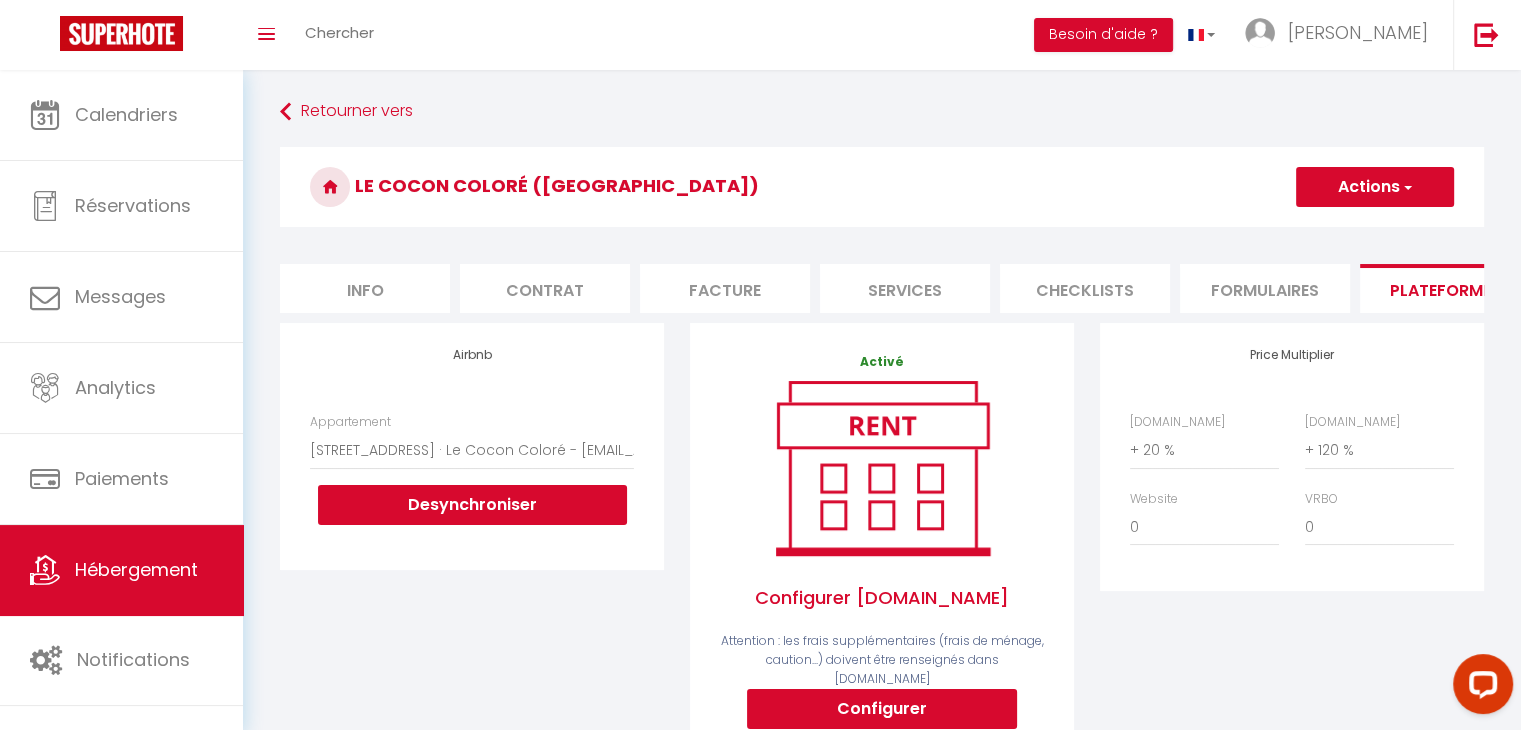 click on "Actions" at bounding box center (1375, 187) 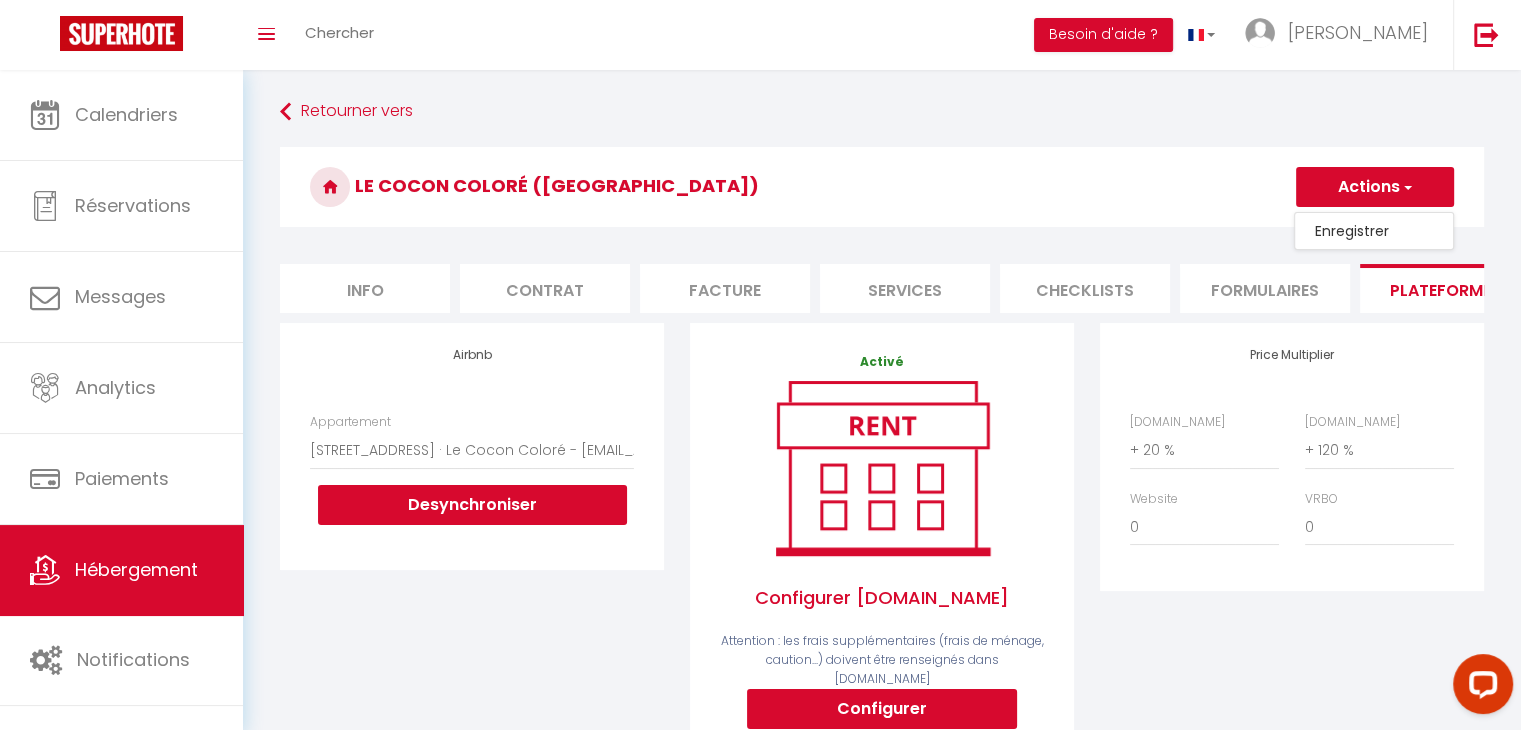 click on "Enregistrer" at bounding box center [1374, 231] 